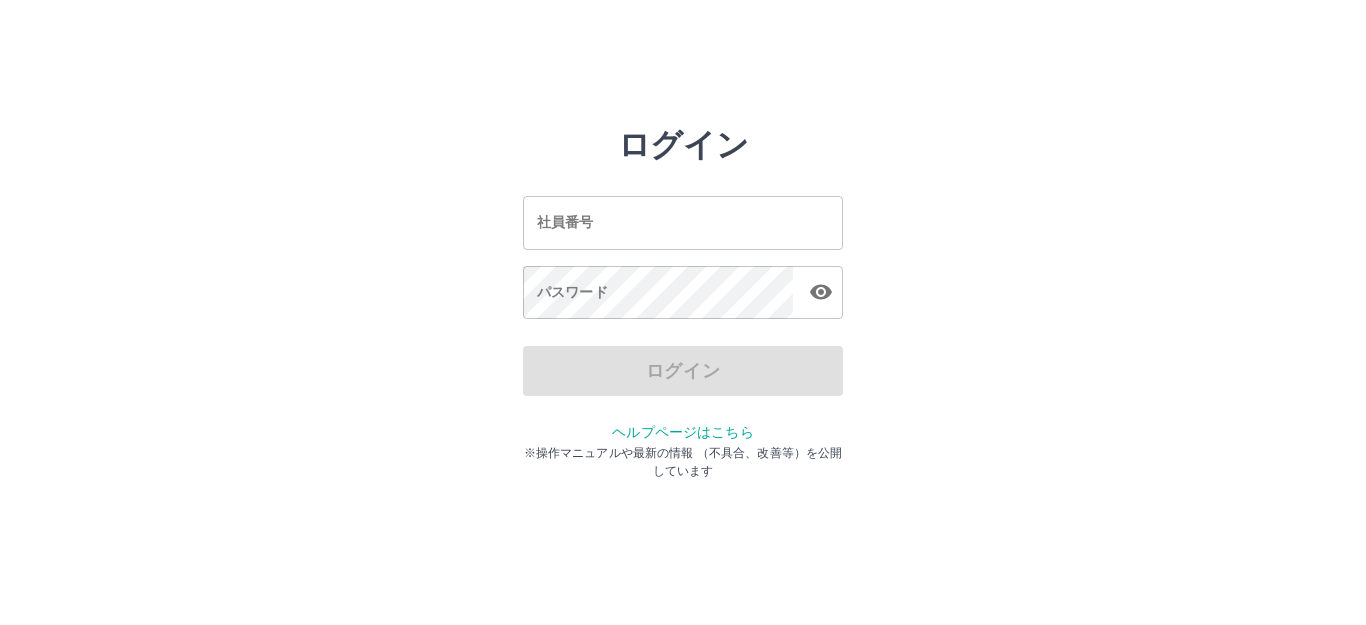 scroll, scrollTop: 0, scrollLeft: 0, axis: both 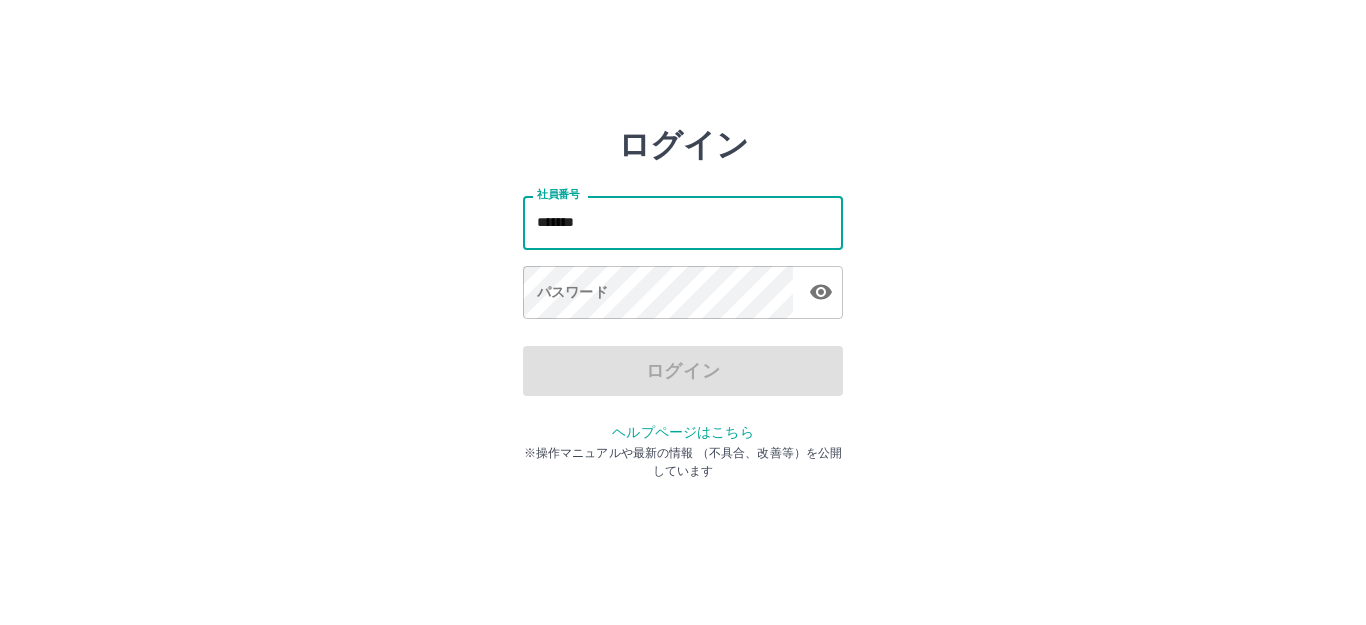 type on "*******" 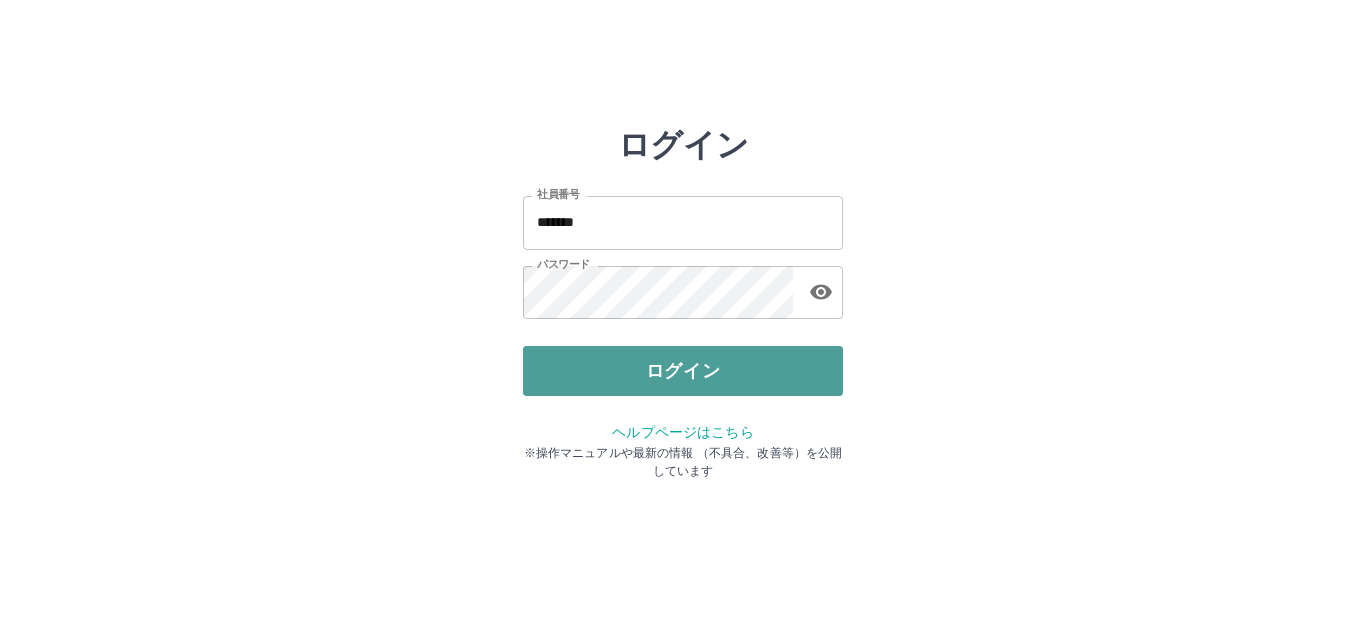 click on "ログイン" at bounding box center [683, 371] 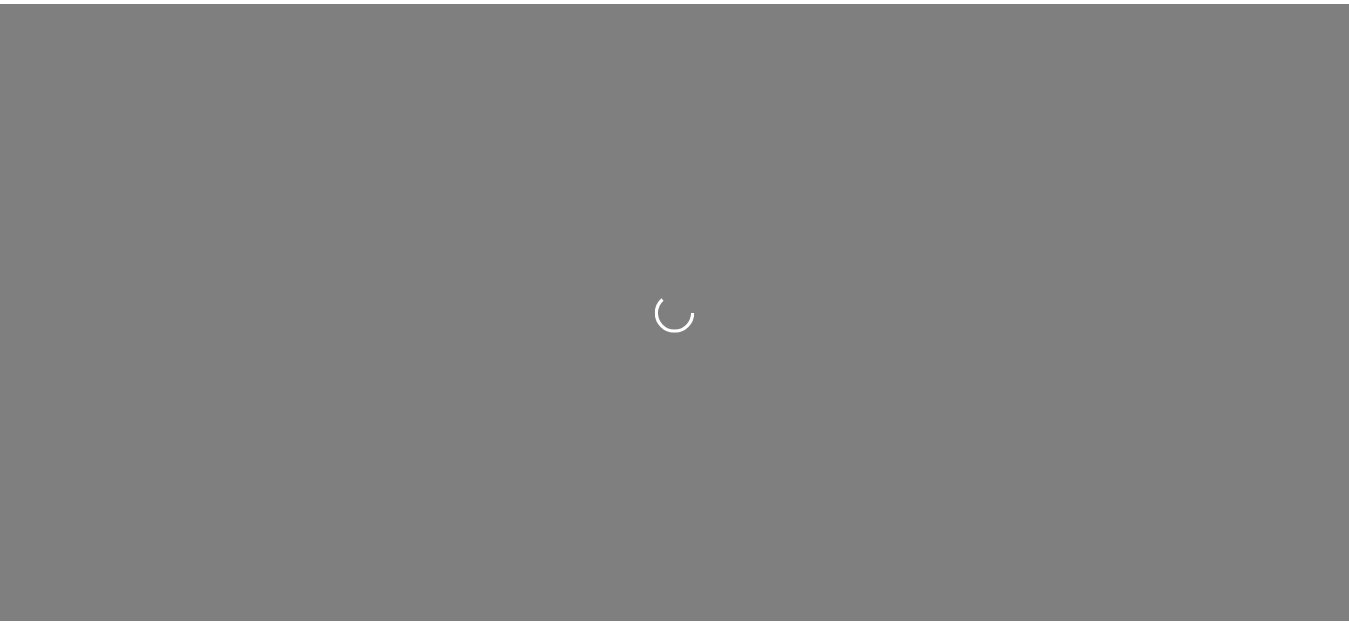 scroll, scrollTop: 0, scrollLeft: 0, axis: both 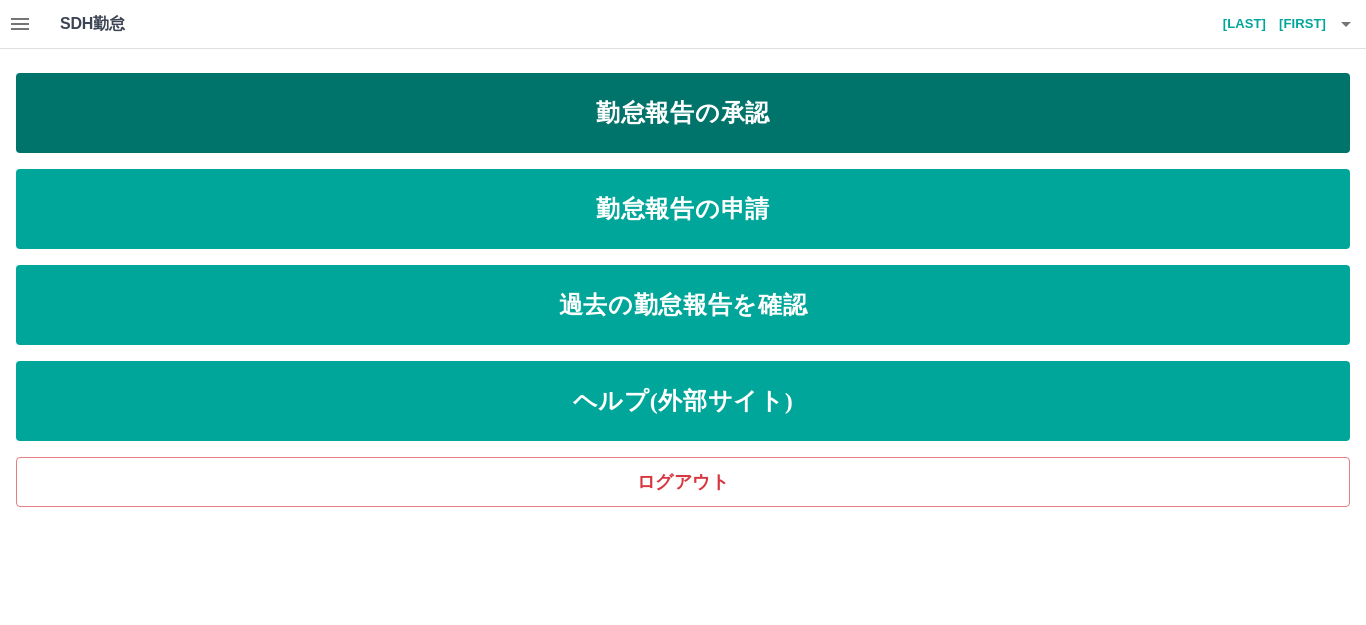click on "勤怠報告の承認" at bounding box center [683, 113] 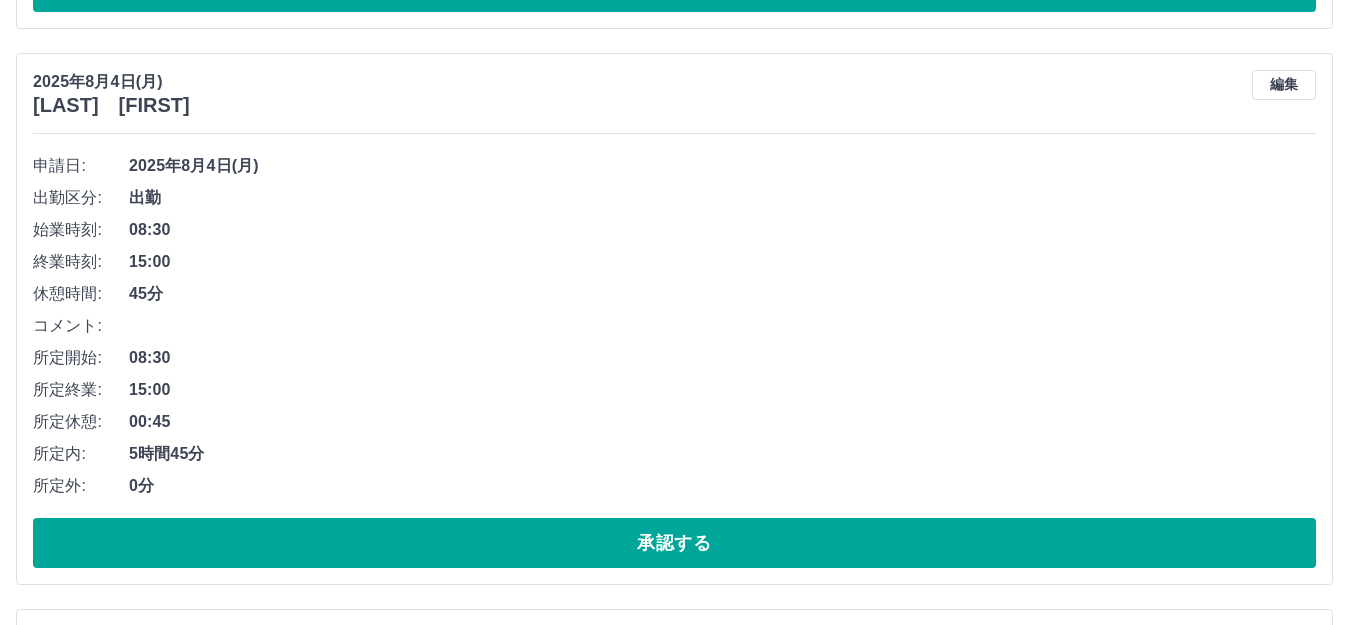 scroll, scrollTop: 3500, scrollLeft: 0, axis: vertical 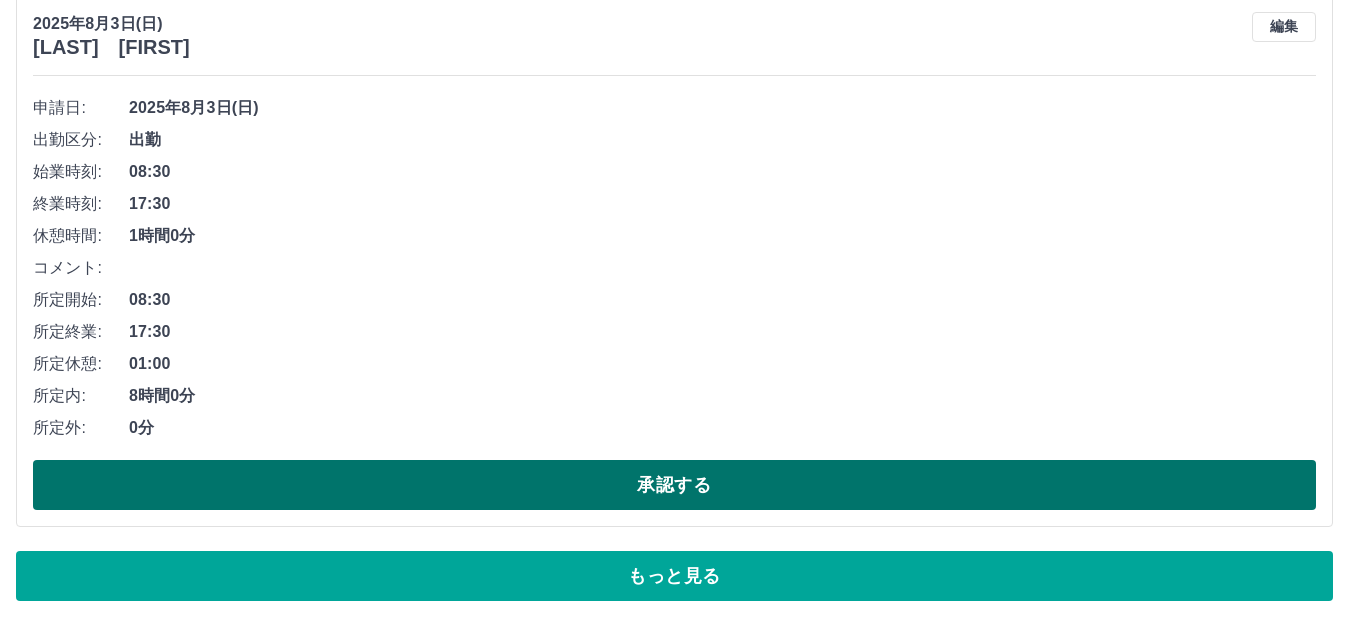 click on "承認する" at bounding box center (674, 485) 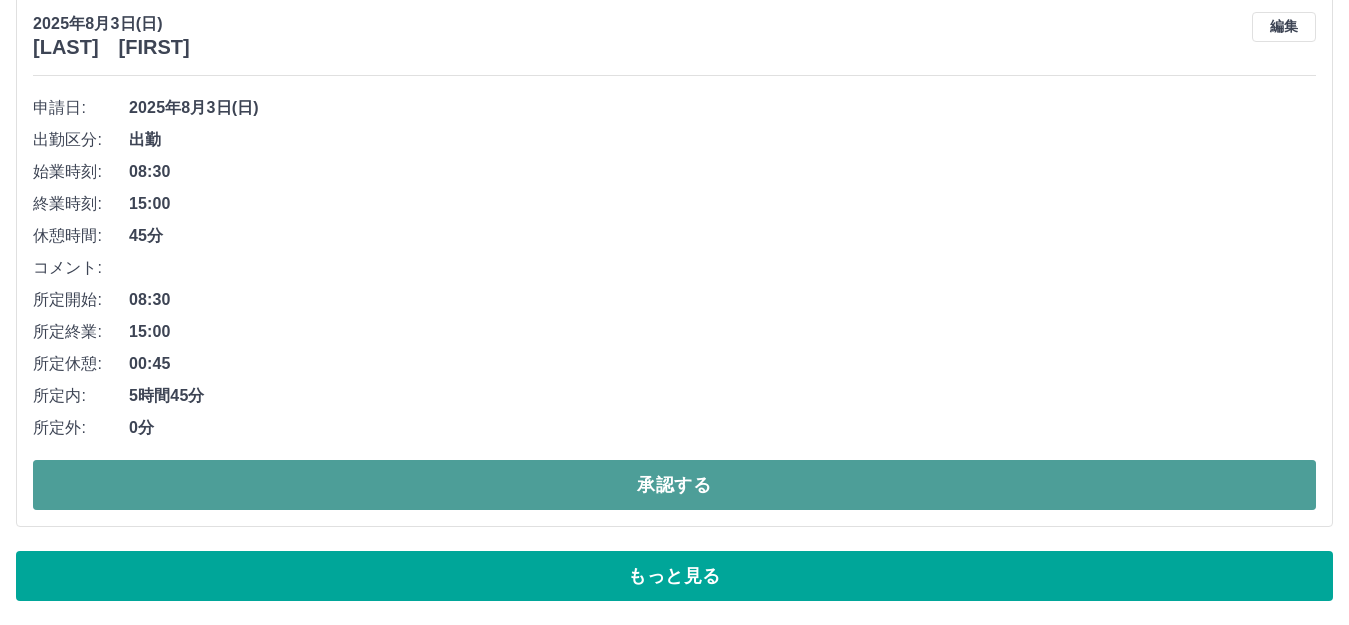 click on "承認する" at bounding box center (674, 485) 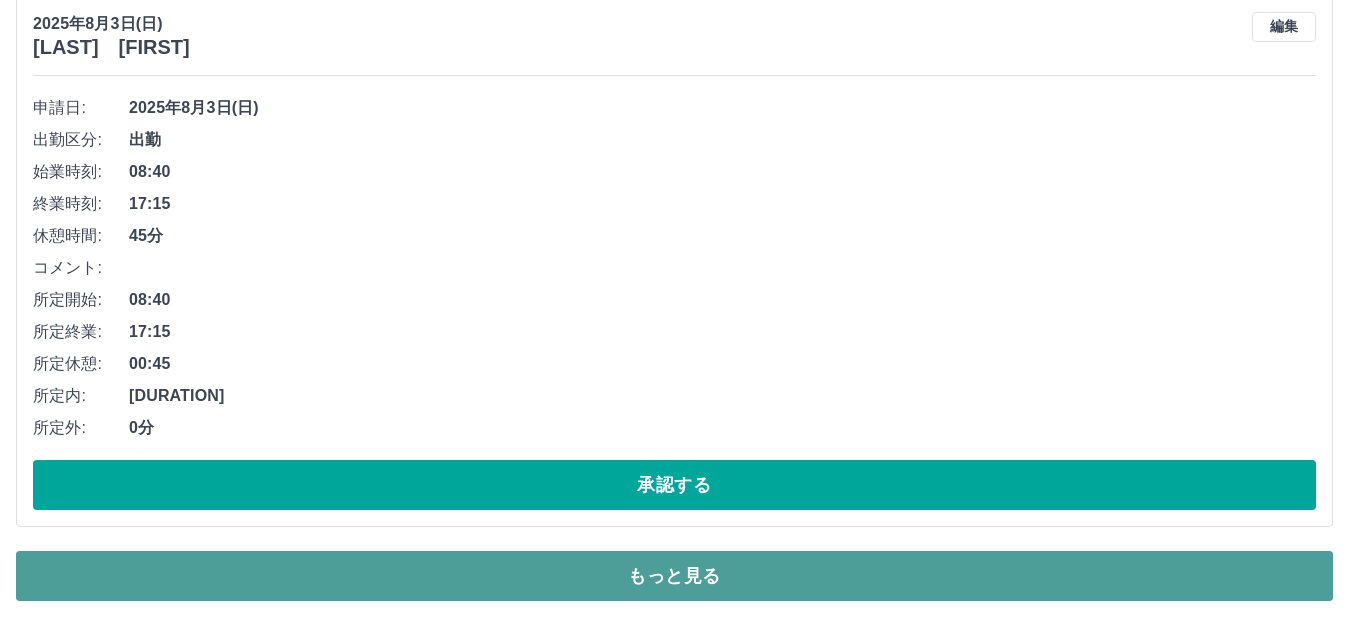 click on "もっと見る" at bounding box center (674, 576) 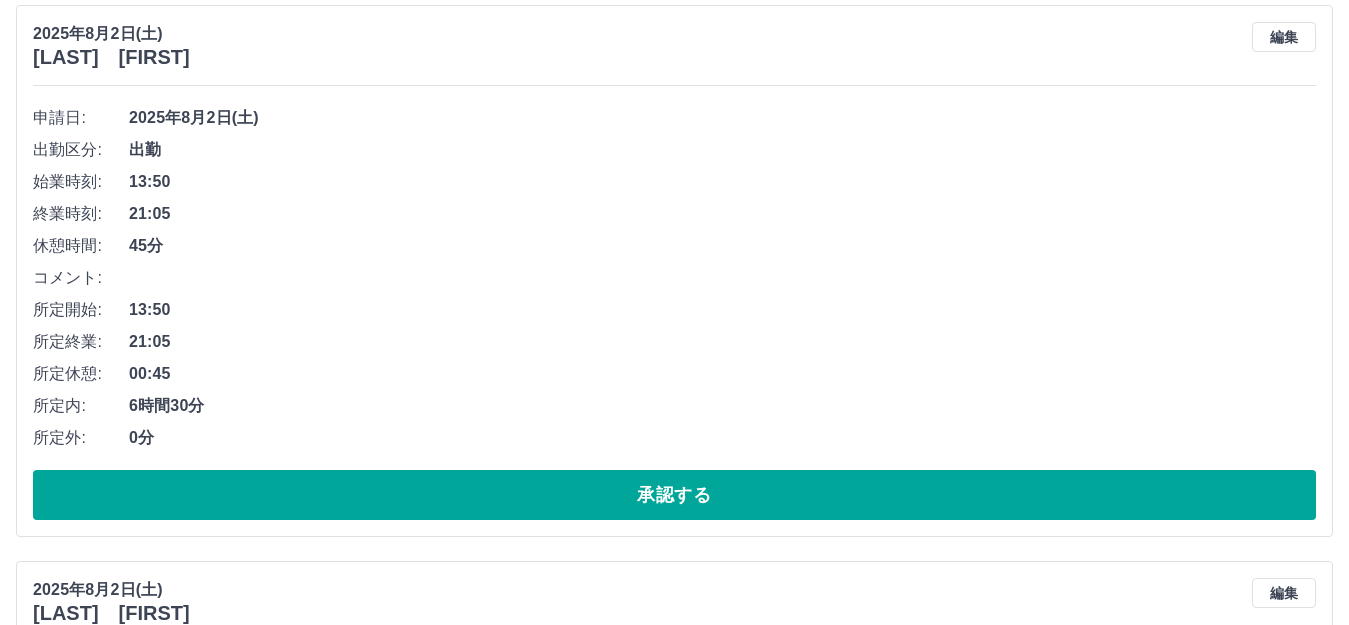 scroll, scrollTop: 15367, scrollLeft: 0, axis: vertical 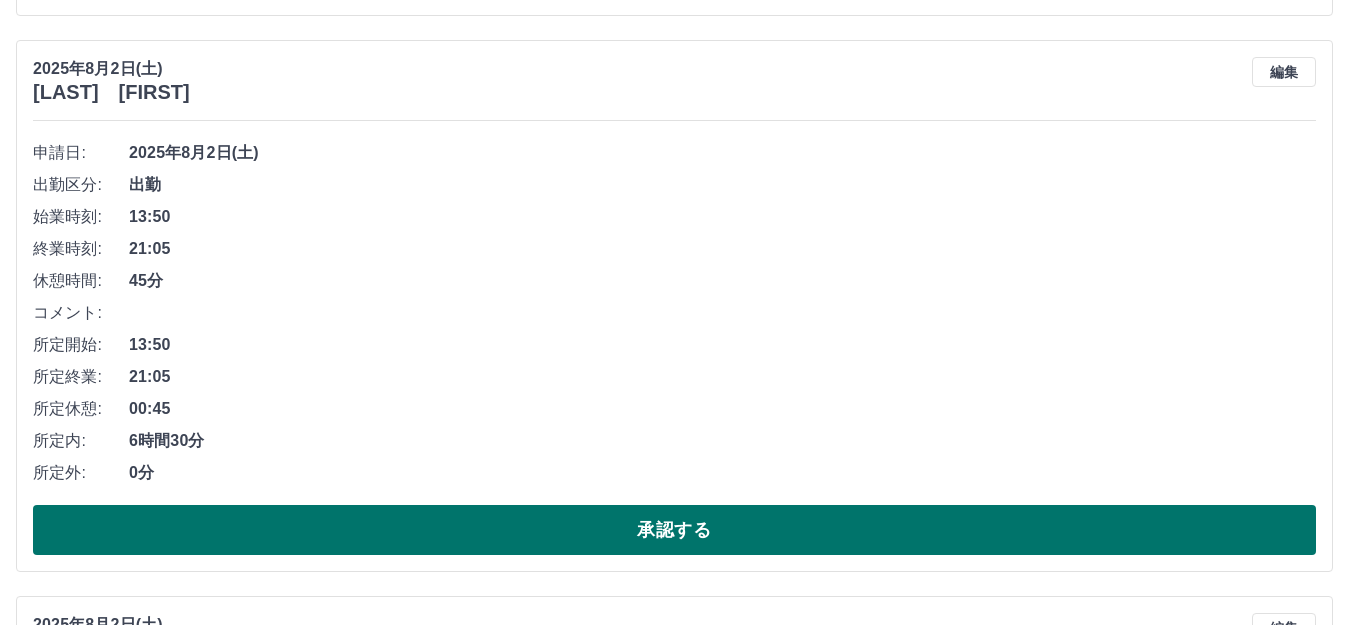 click on "承認する" at bounding box center (674, 530) 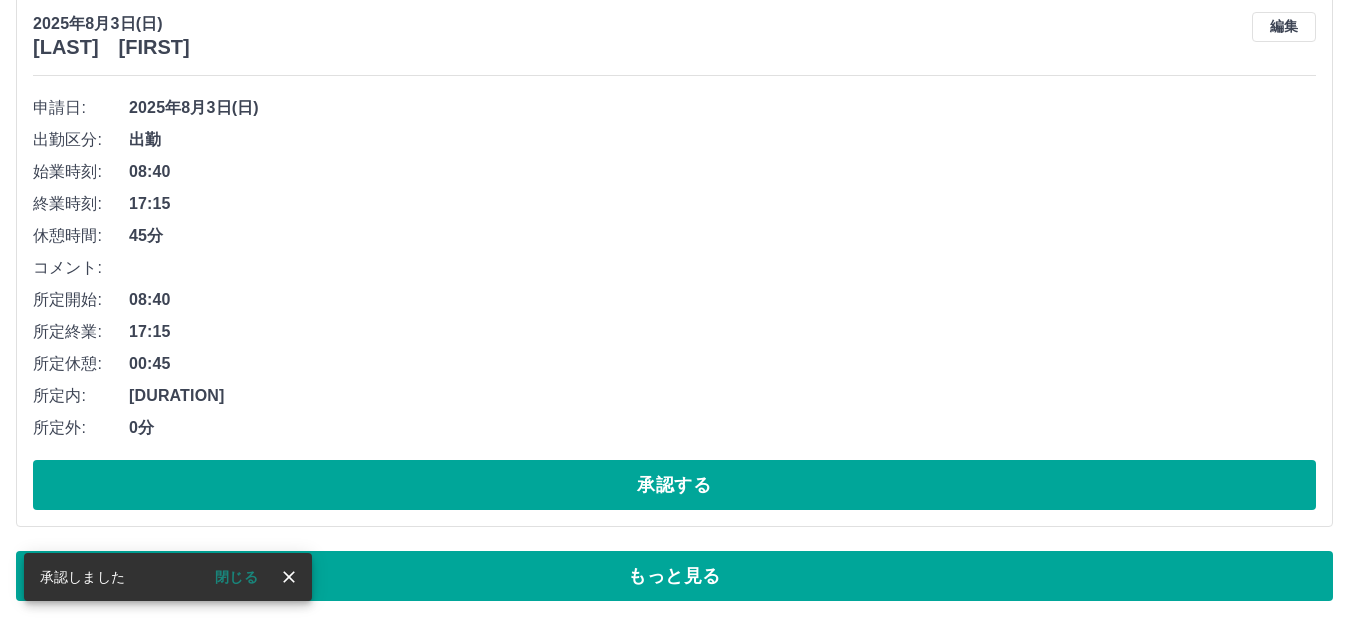 scroll, scrollTop: 11867, scrollLeft: 0, axis: vertical 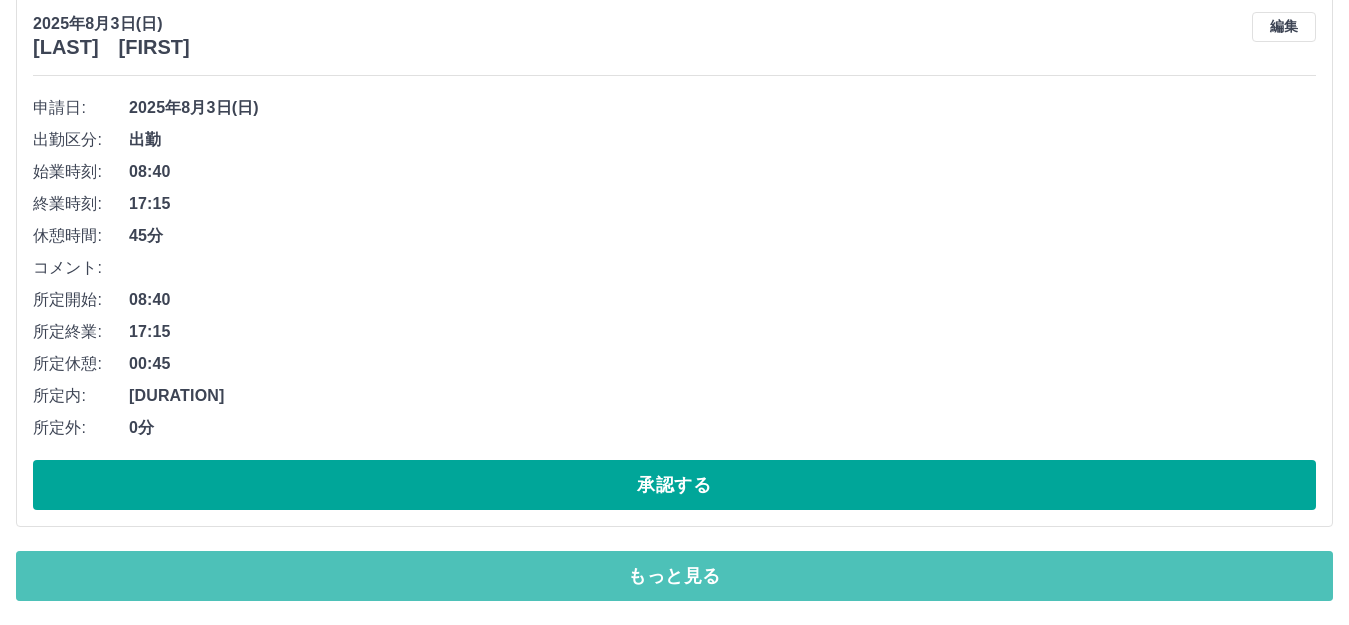 drag, startPoint x: 753, startPoint y: 596, endPoint x: 751, endPoint y: 562, distance: 34.058773 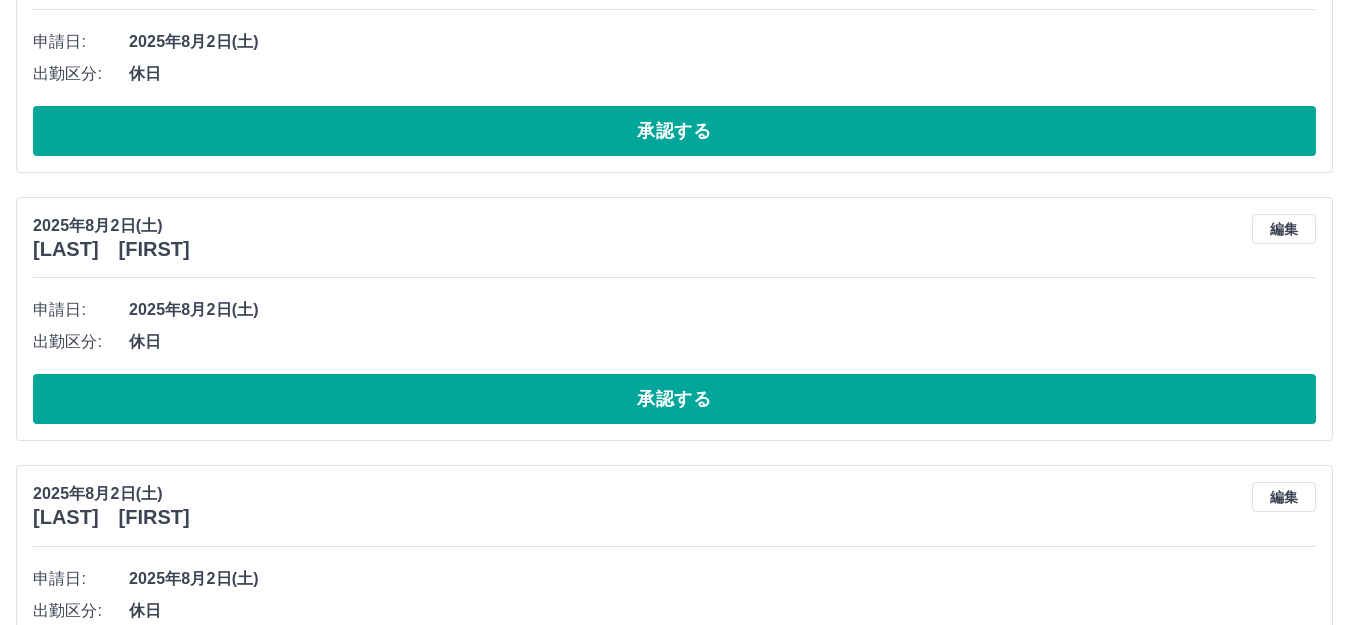 scroll, scrollTop: 13067, scrollLeft: 0, axis: vertical 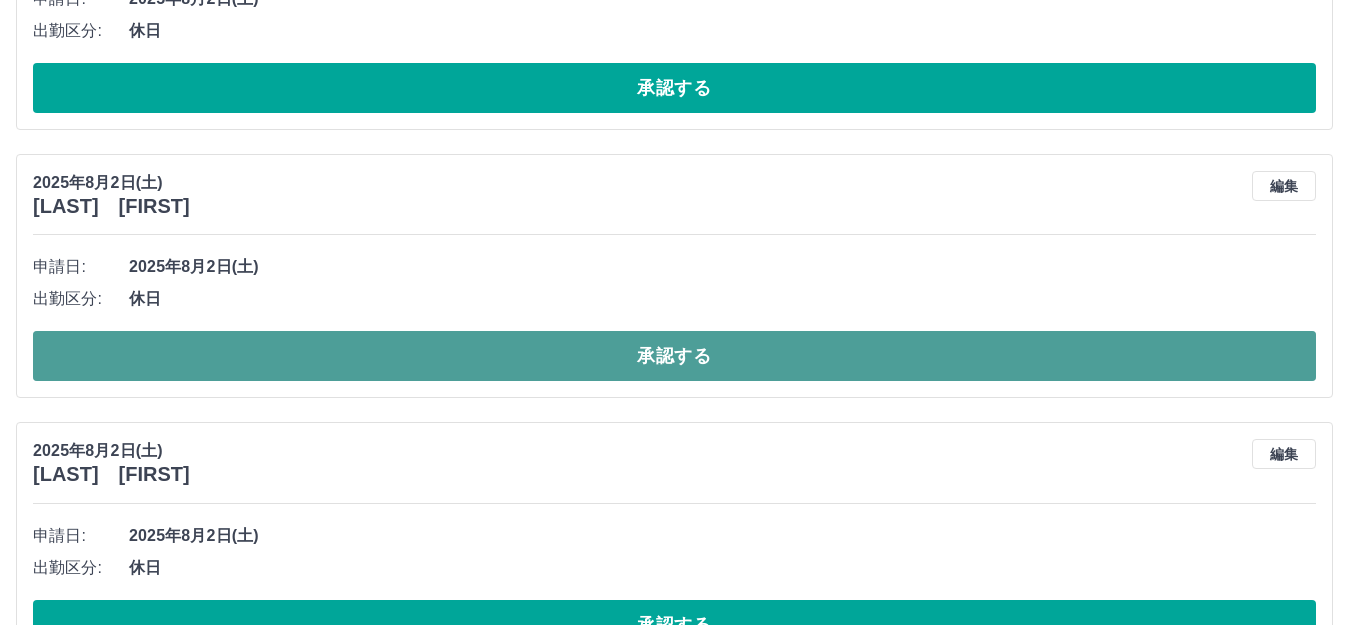 click on "承認する" at bounding box center (674, 356) 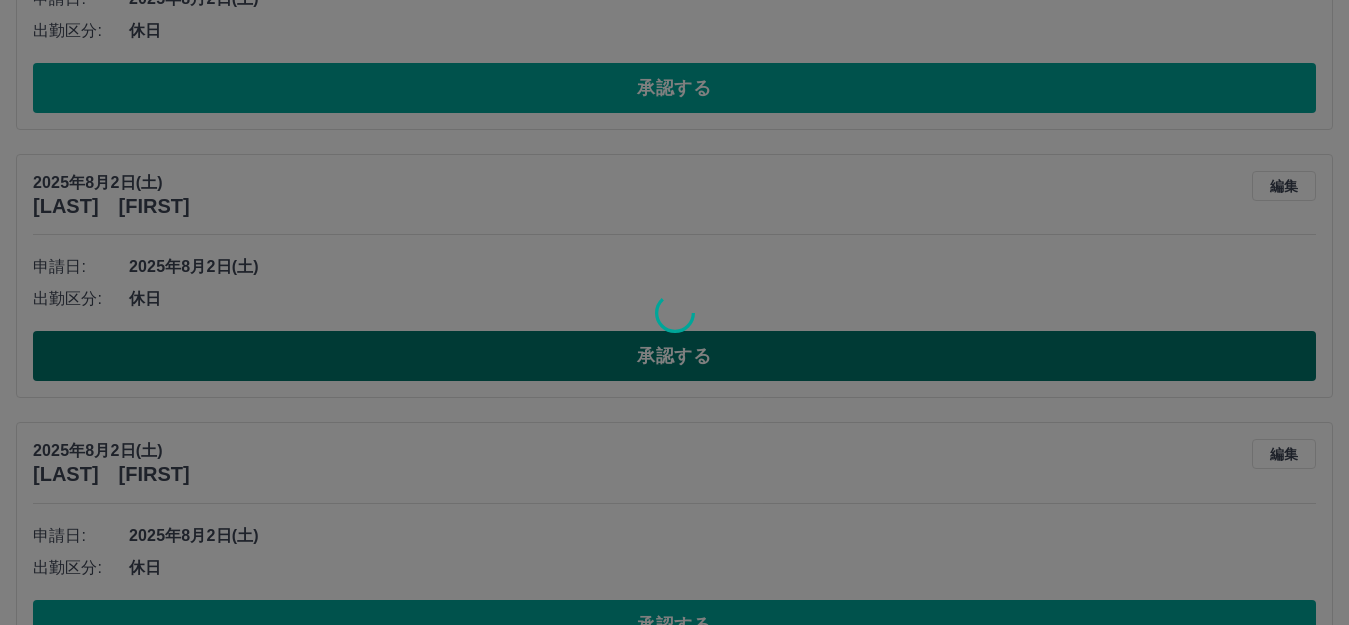 scroll, scrollTop: 11867, scrollLeft: 0, axis: vertical 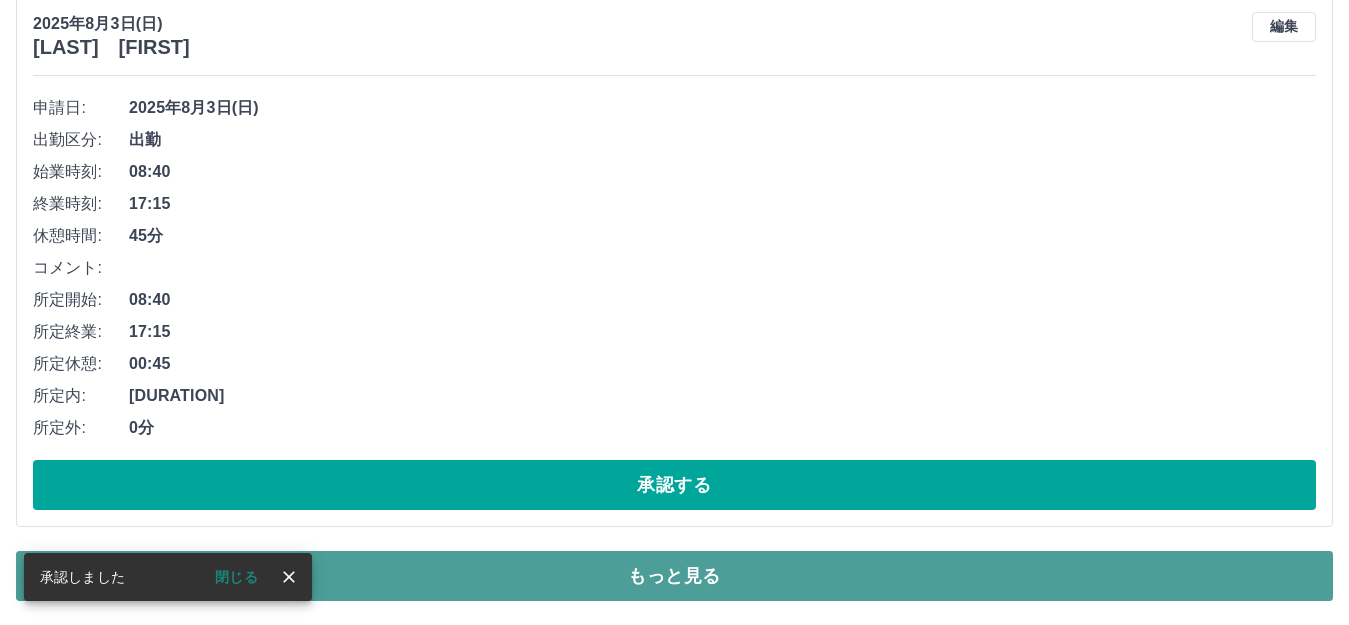 click on "もっと見る" at bounding box center (674, 576) 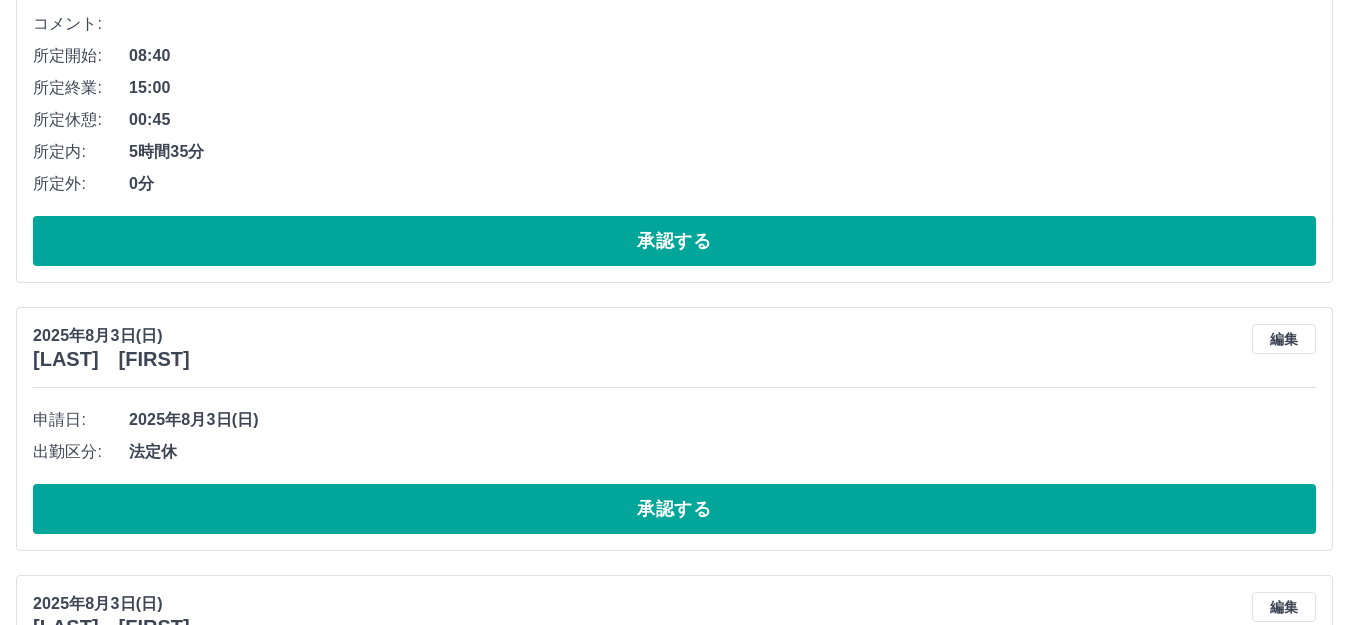 scroll, scrollTop: 11051, scrollLeft: 0, axis: vertical 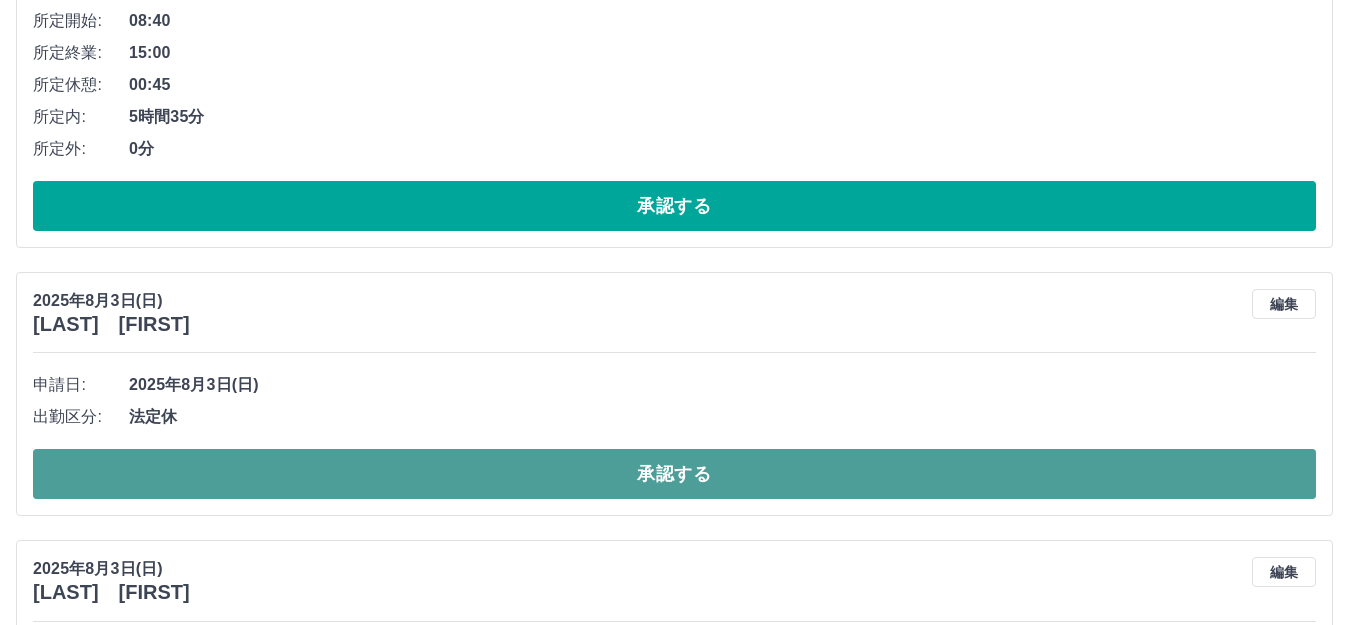 click on "承認する" at bounding box center (674, 474) 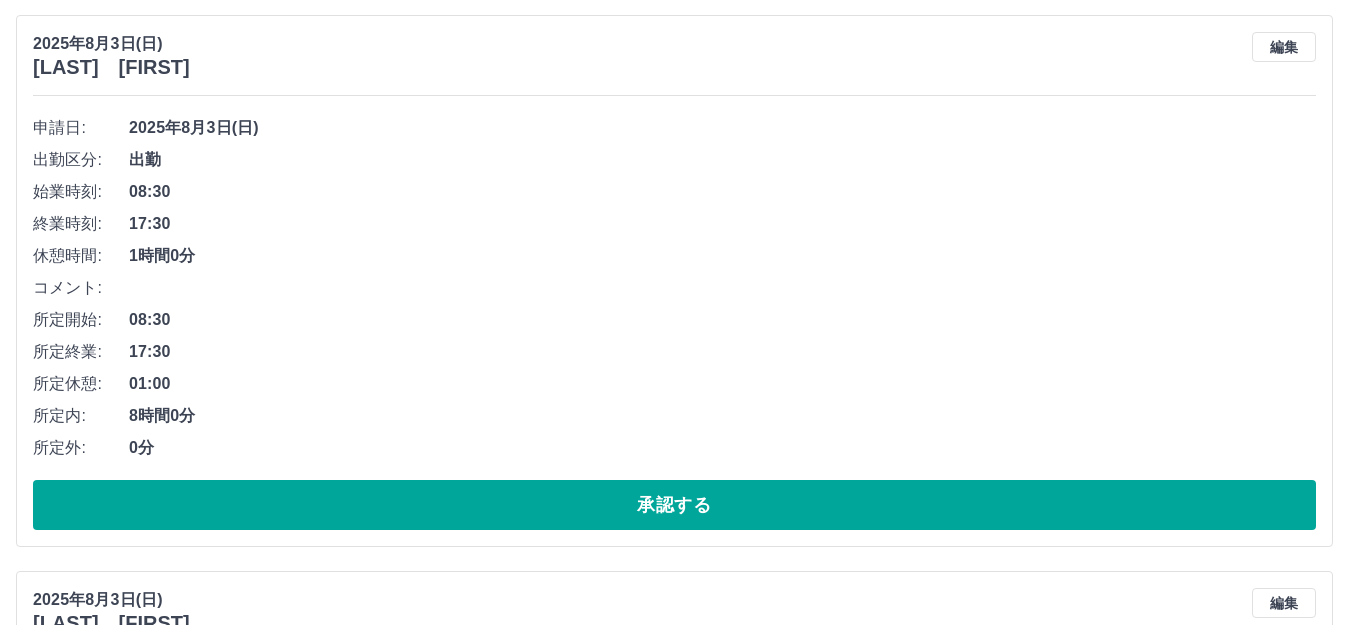 scroll, scrollTop: 7935, scrollLeft: 0, axis: vertical 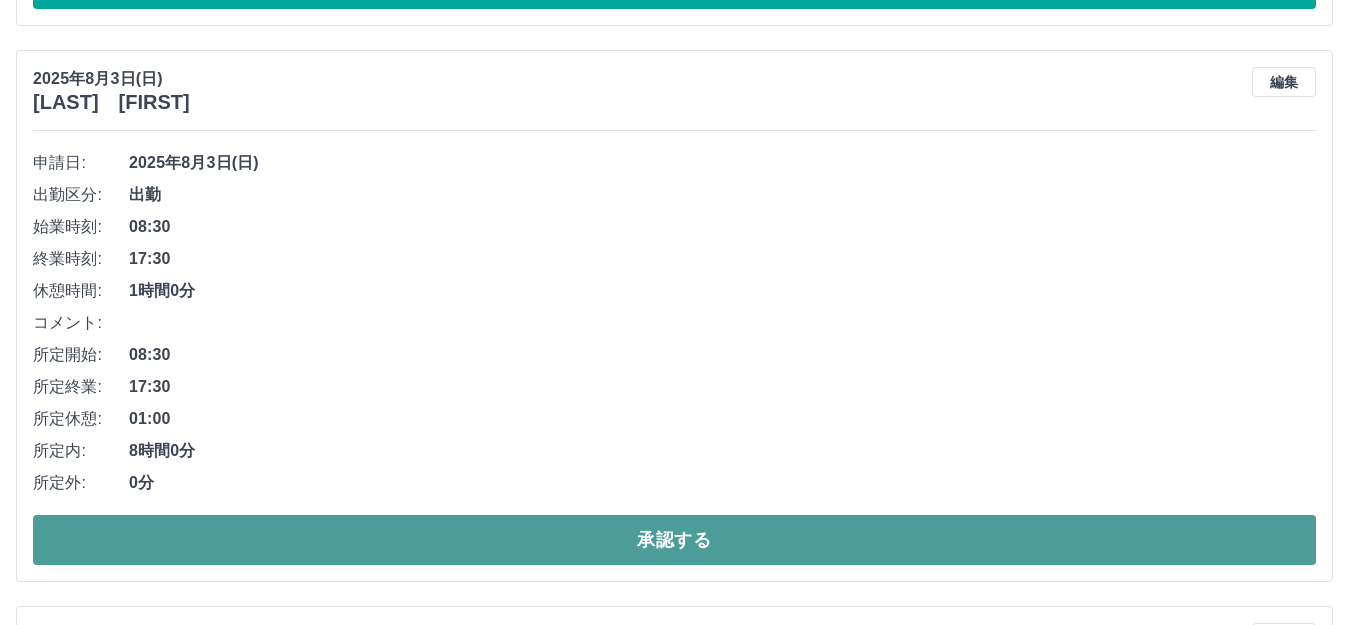 click on "承認する" at bounding box center [674, 540] 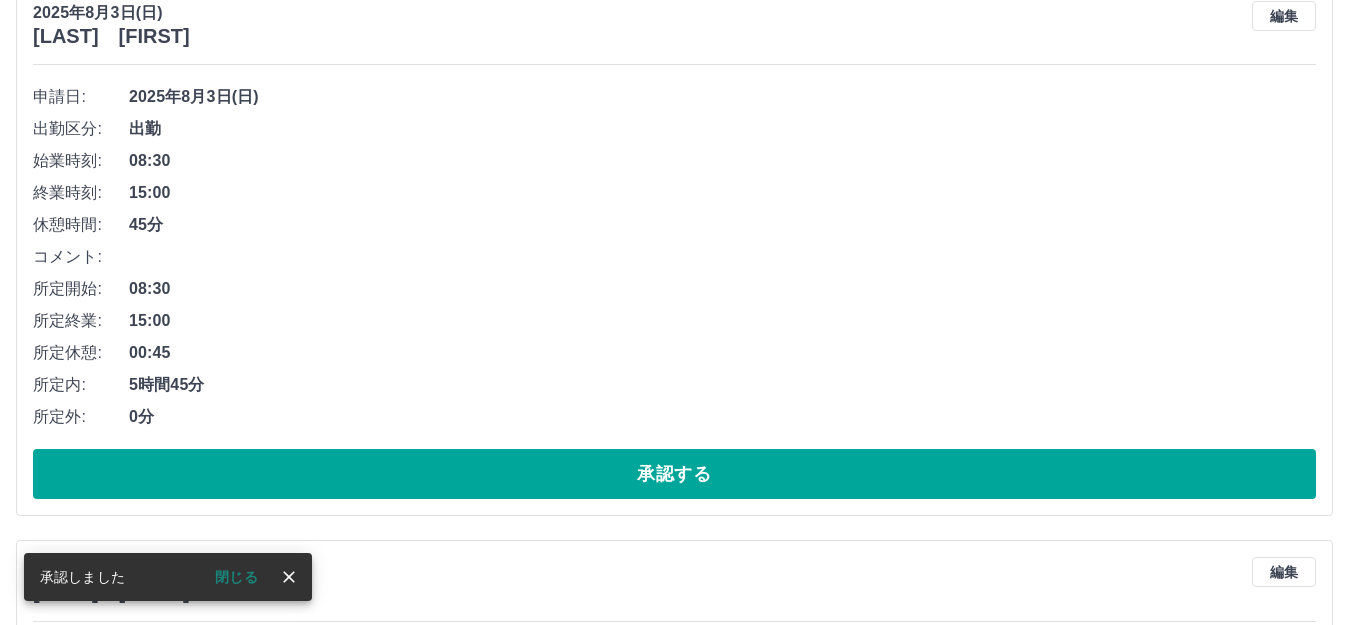 scroll, scrollTop: 8035, scrollLeft: 0, axis: vertical 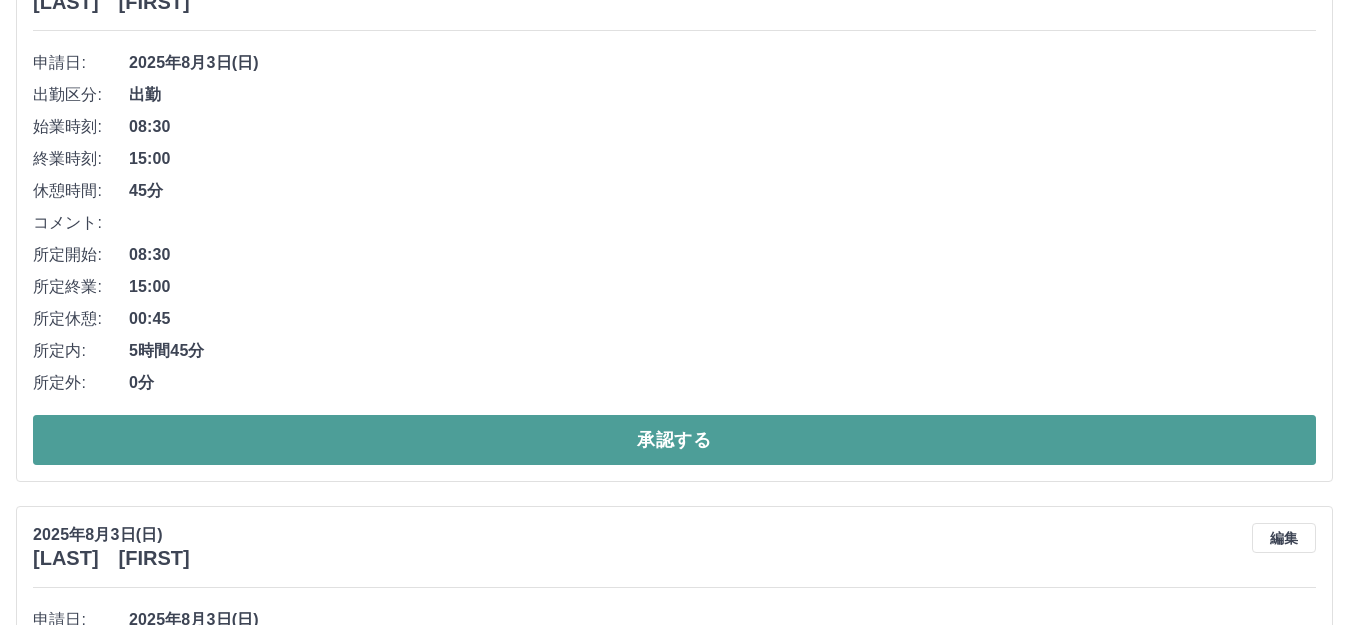 click on "承認する" at bounding box center (674, 440) 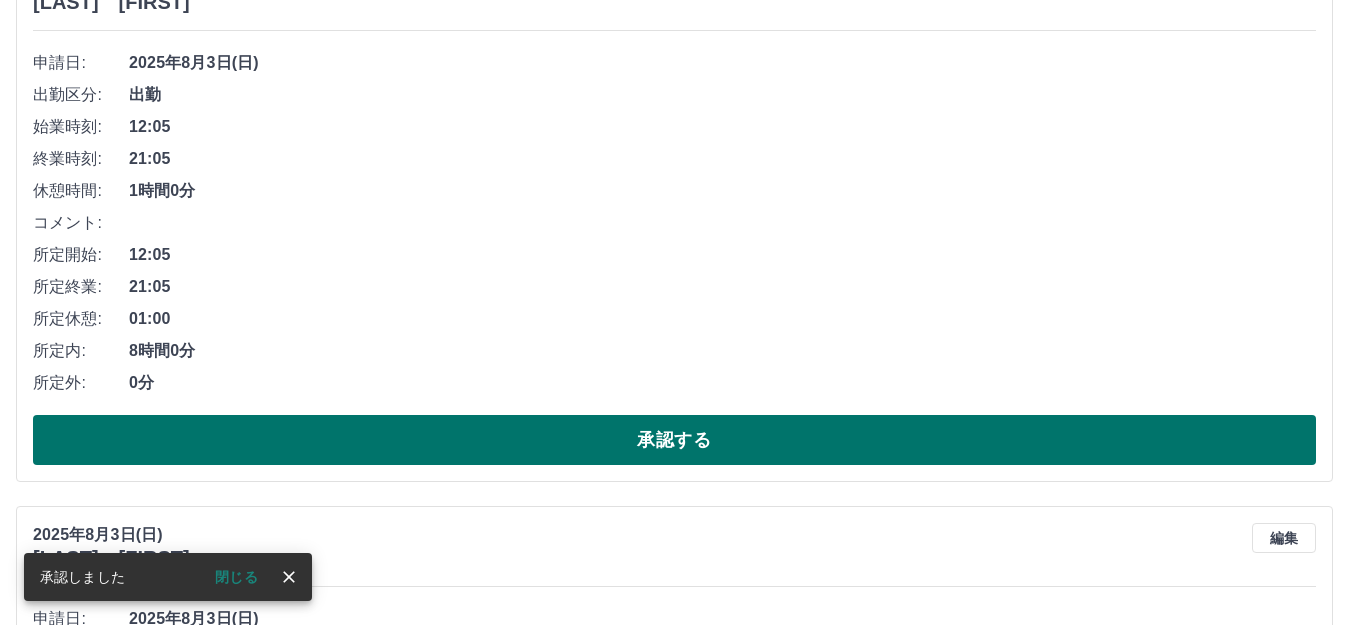 scroll, scrollTop: 7379, scrollLeft: 0, axis: vertical 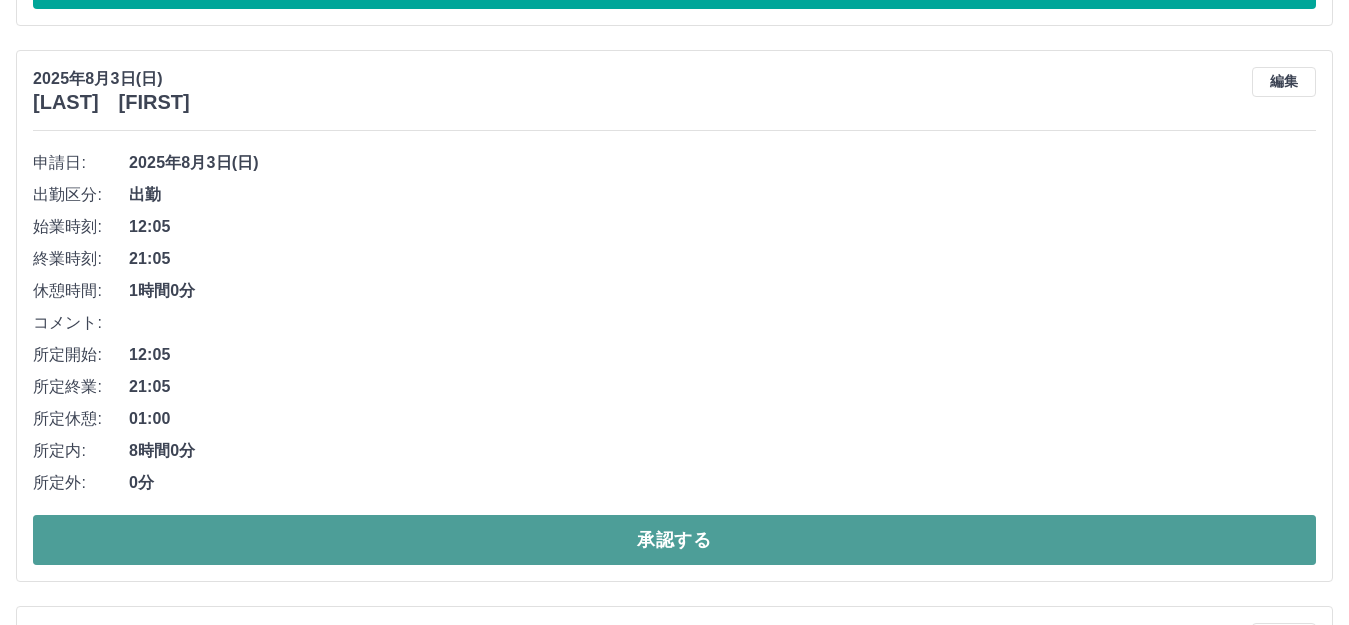 click on "承認する" at bounding box center [674, 540] 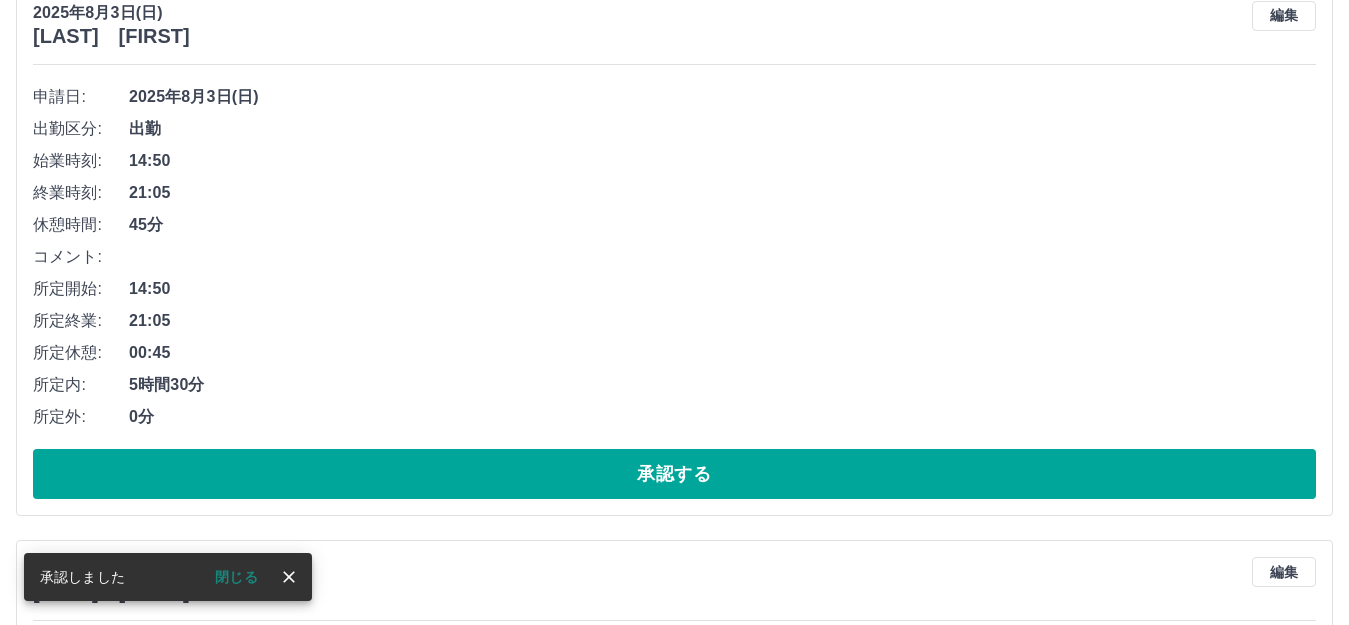 scroll, scrollTop: 7479, scrollLeft: 0, axis: vertical 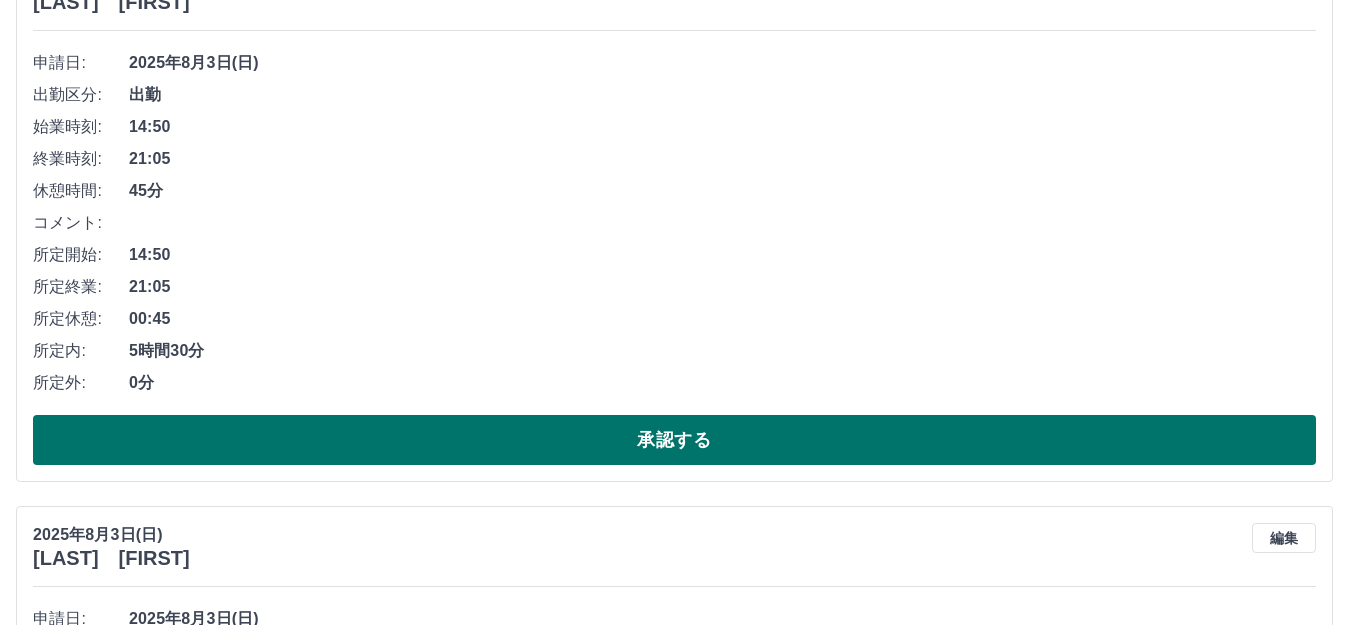 click on "承認する" at bounding box center (674, 440) 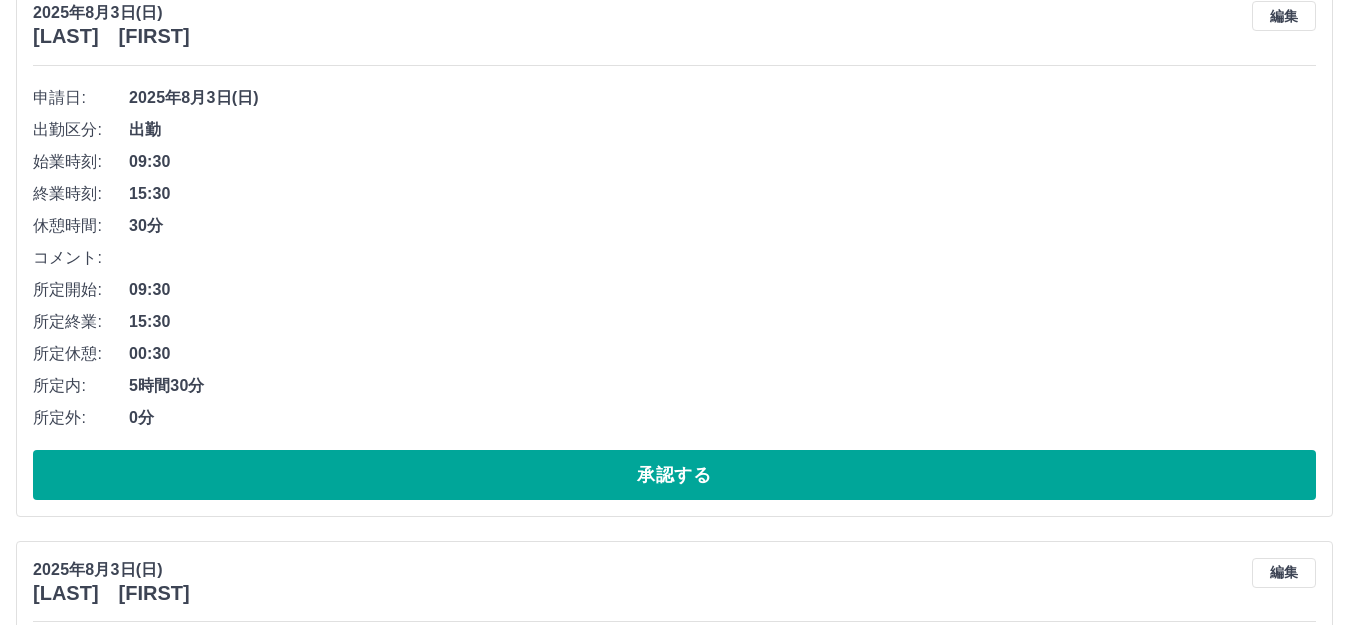 scroll, scrollTop: 6923, scrollLeft: 0, axis: vertical 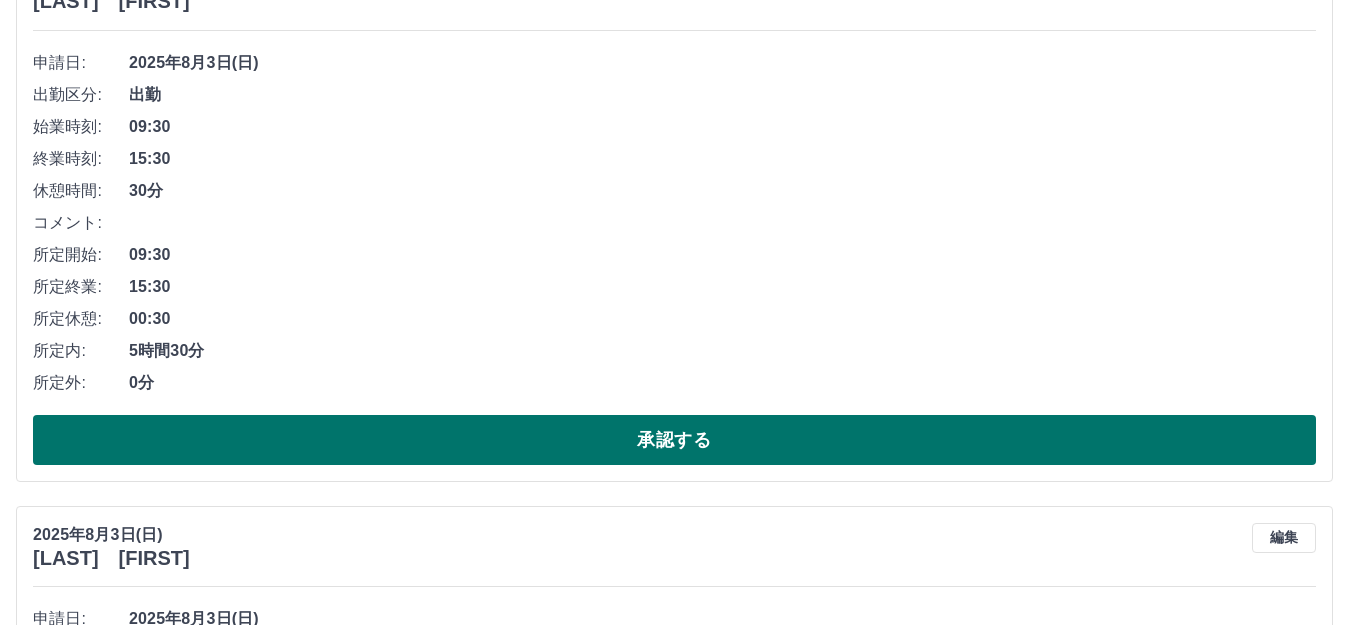 click on "承認する" at bounding box center [674, 440] 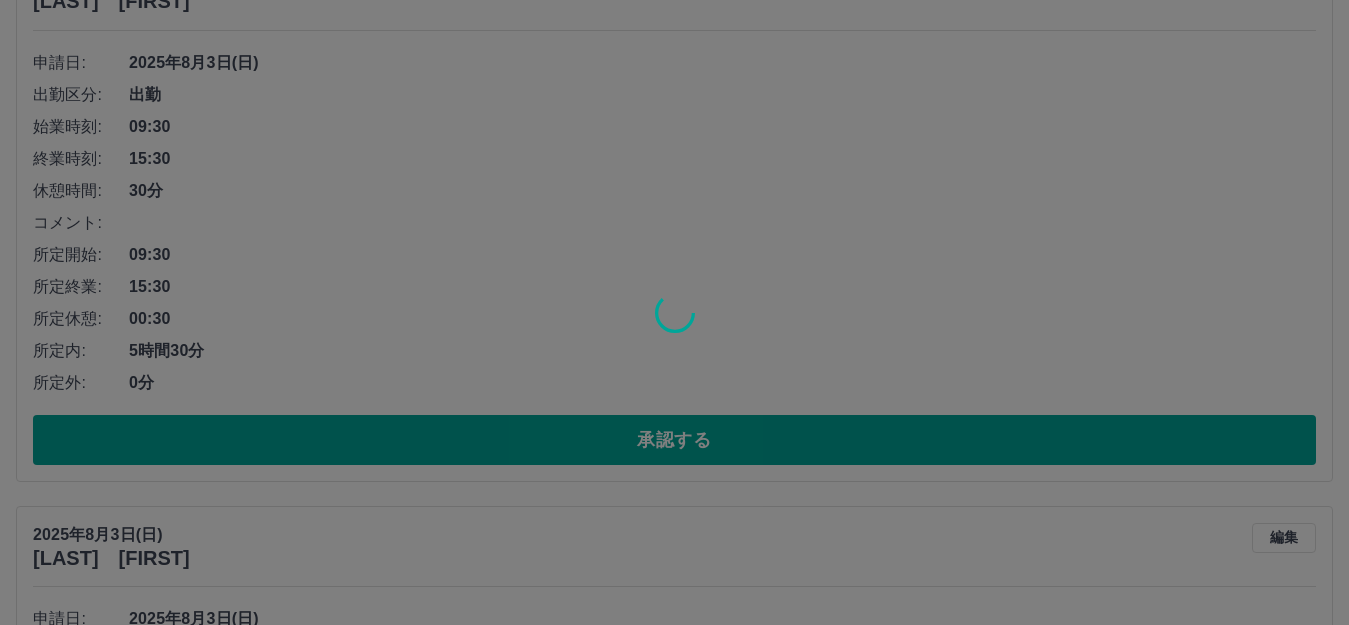 scroll, scrollTop: 6366, scrollLeft: 0, axis: vertical 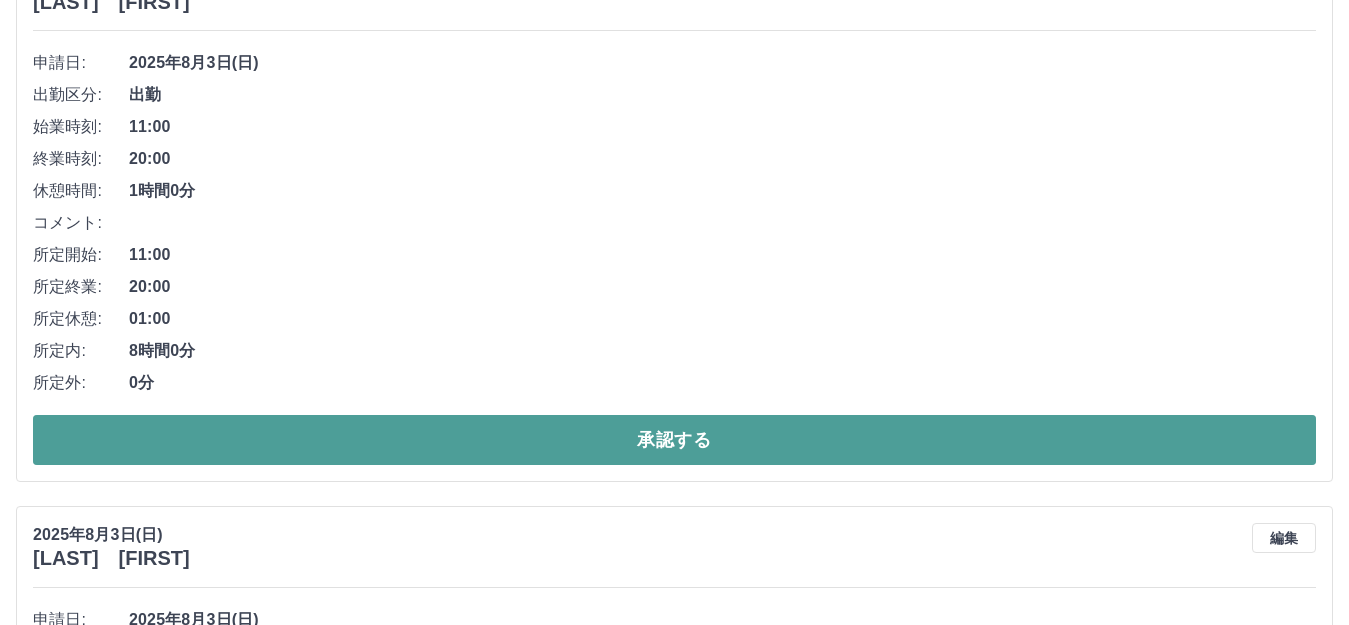click on "承認する" at bounding box center [674, 440] 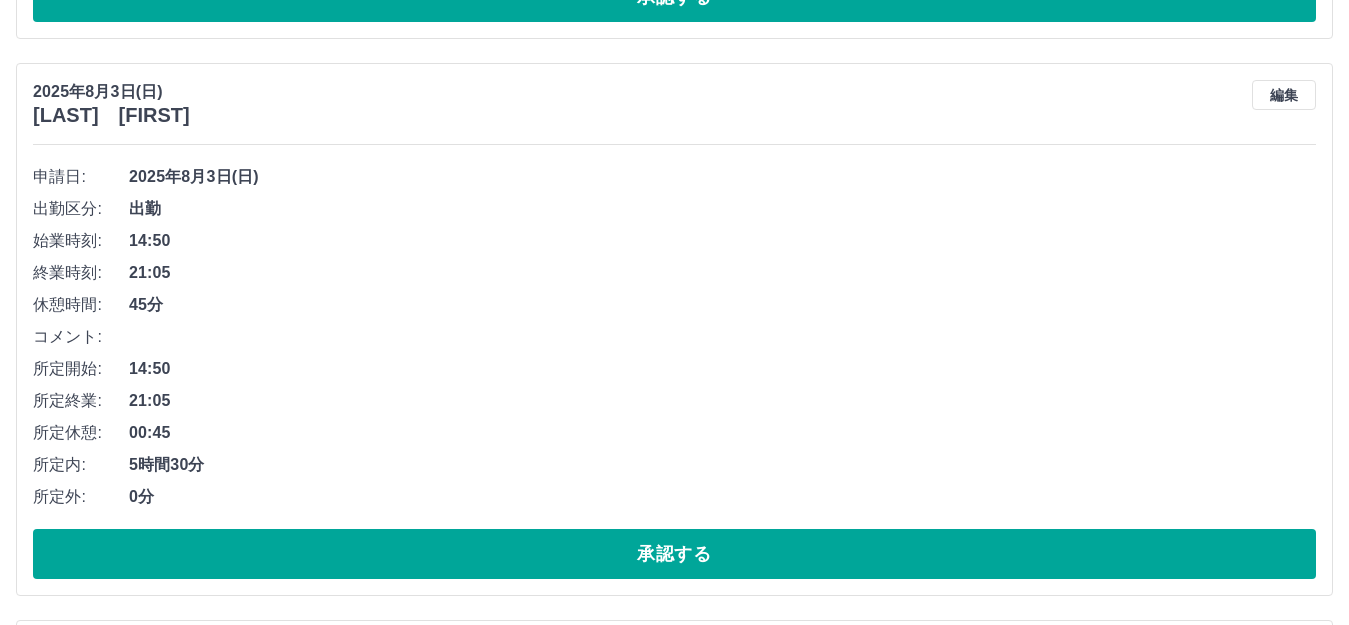 scroll, scrollTop: 6810, scrollLeft: 0, axis: vertical 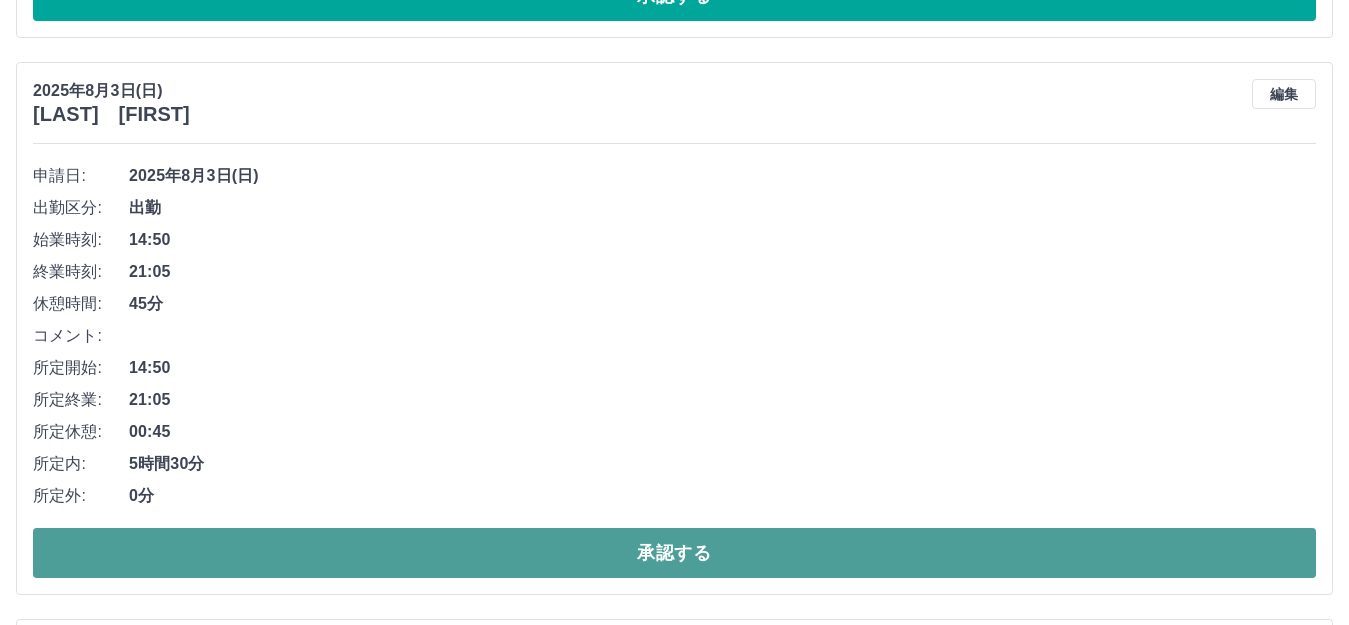 click on "承認する" at bounding box center [674, 553] 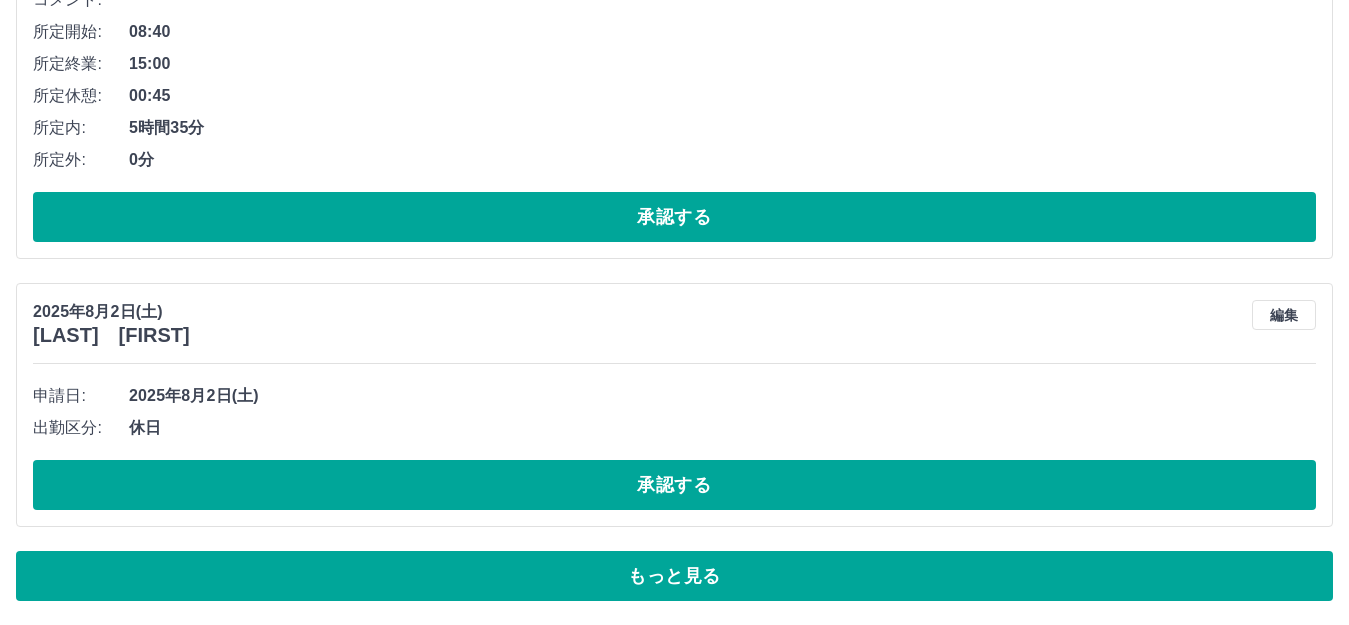 scroll, scrollTop: 10695, scrollLeft: 0, axis: vertical 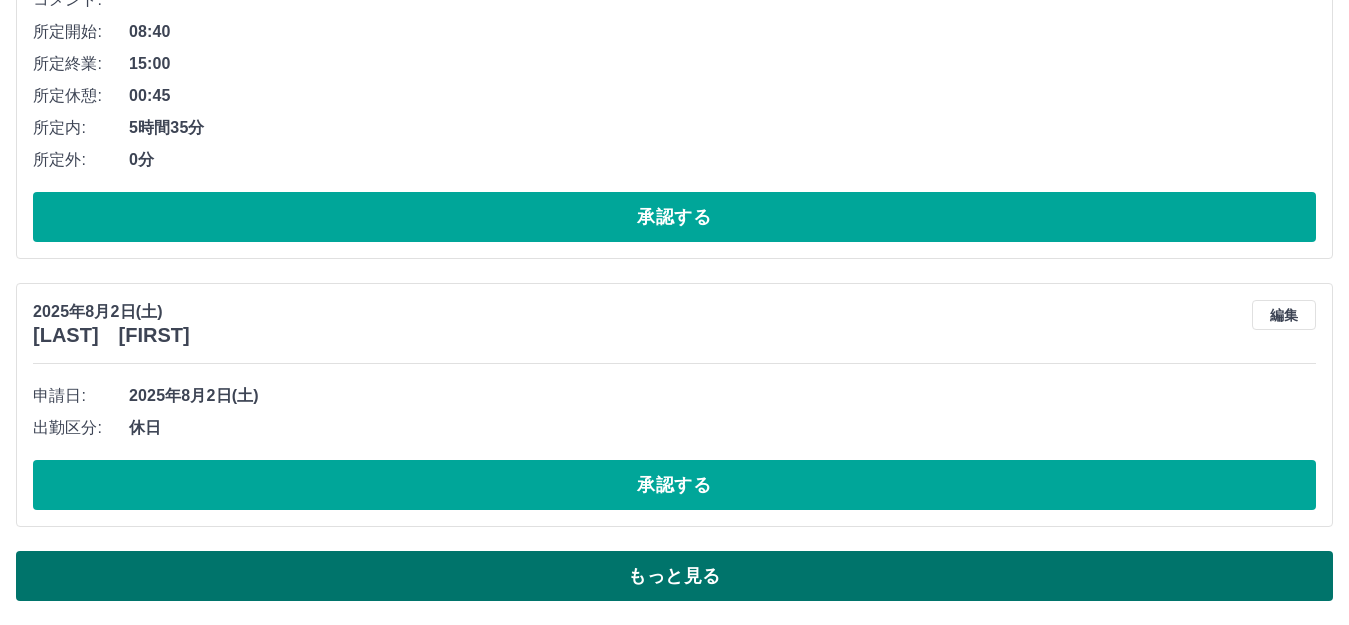 click on "もっと見る" at bounding box center [674, 576] 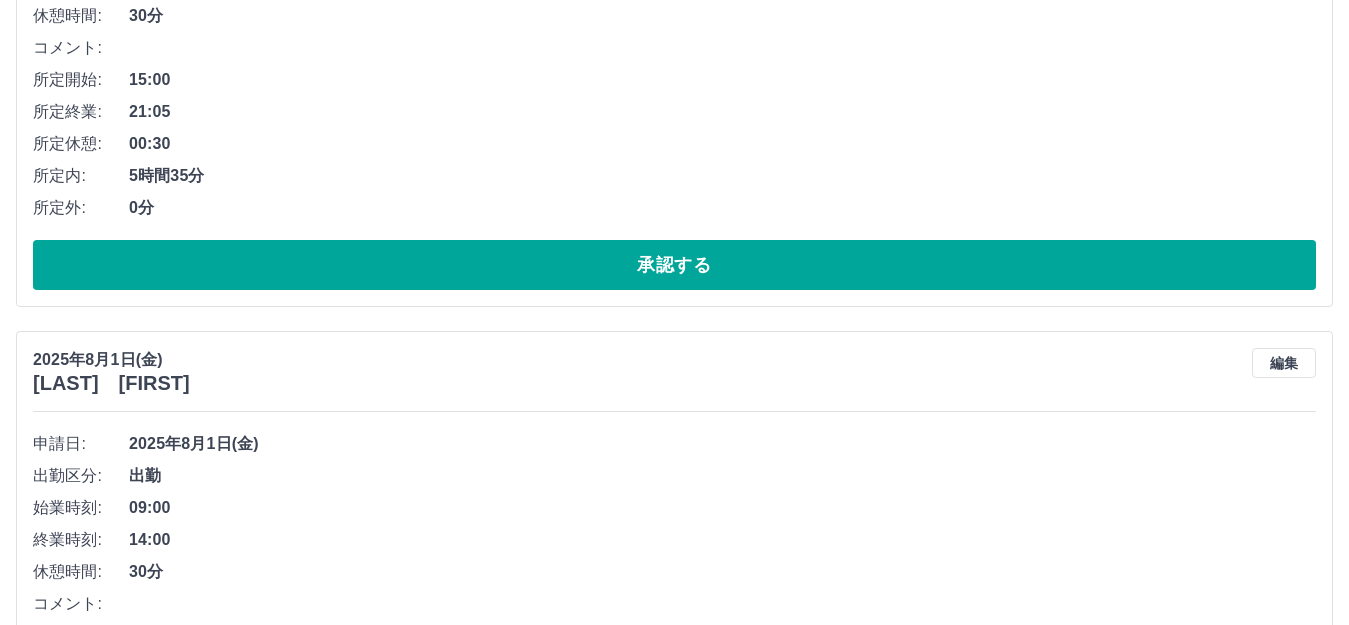 scroll, scrollTop: 15595, scrollLeft: 0, axis: vertical 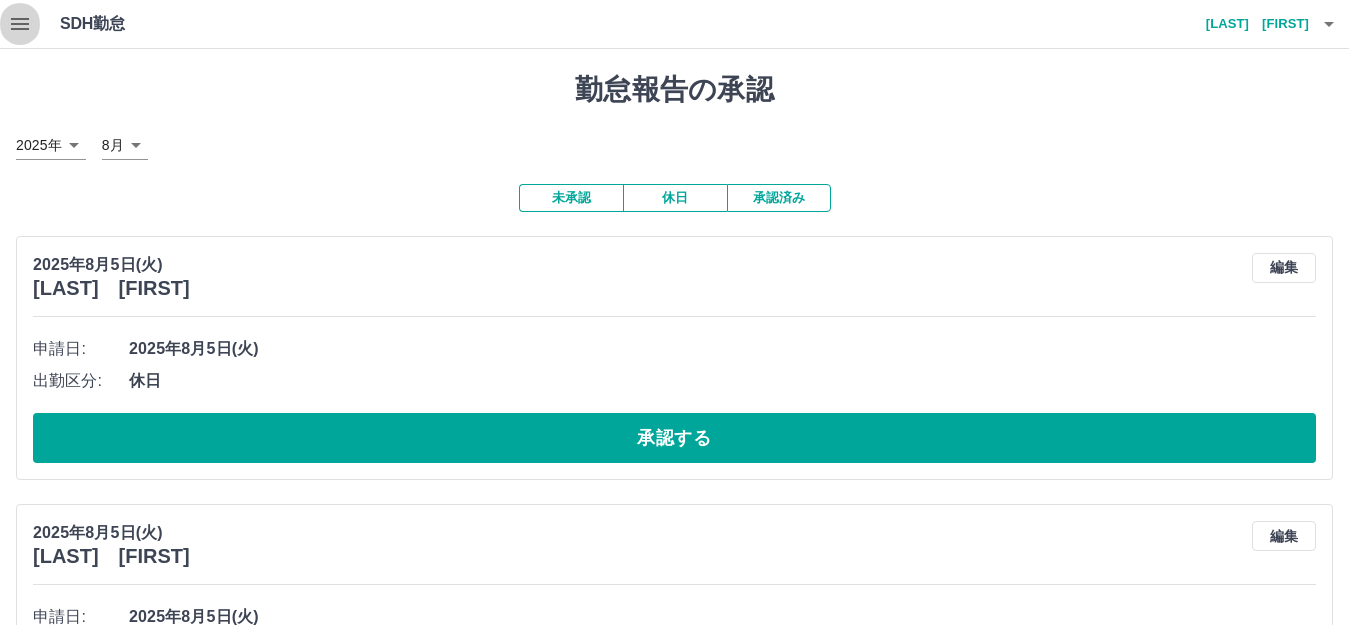 click 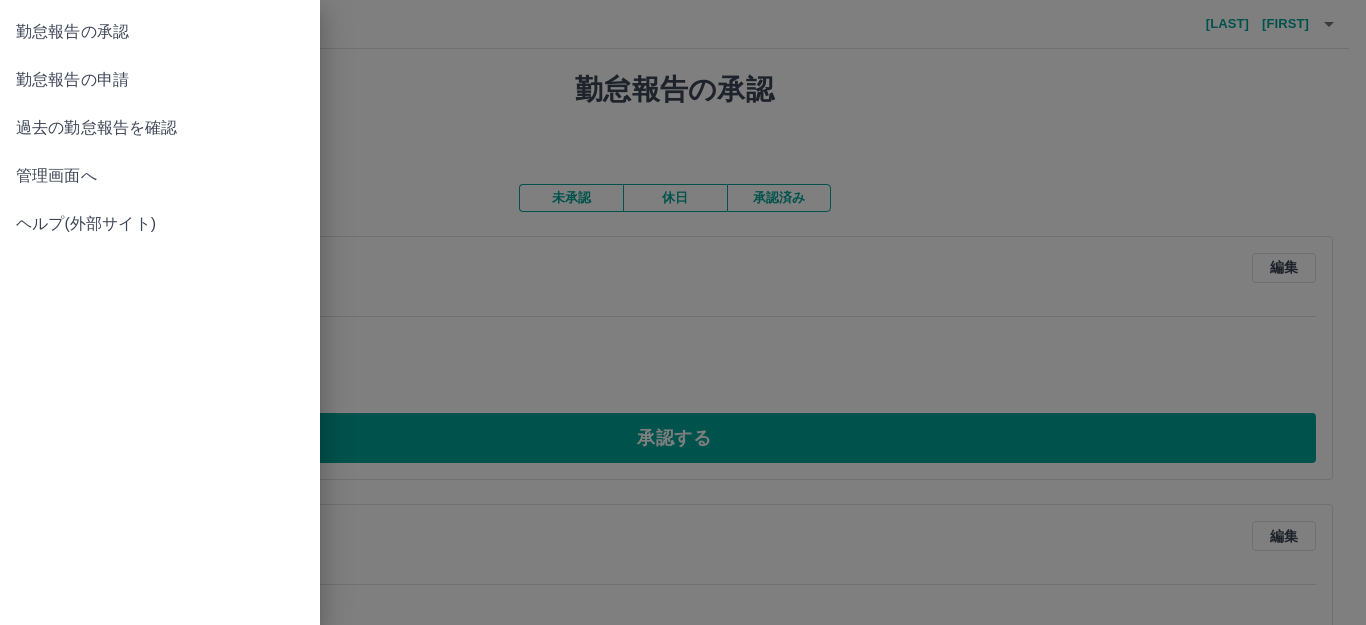 click on "勤怠報告の申請" at bounding box center (160, 80) 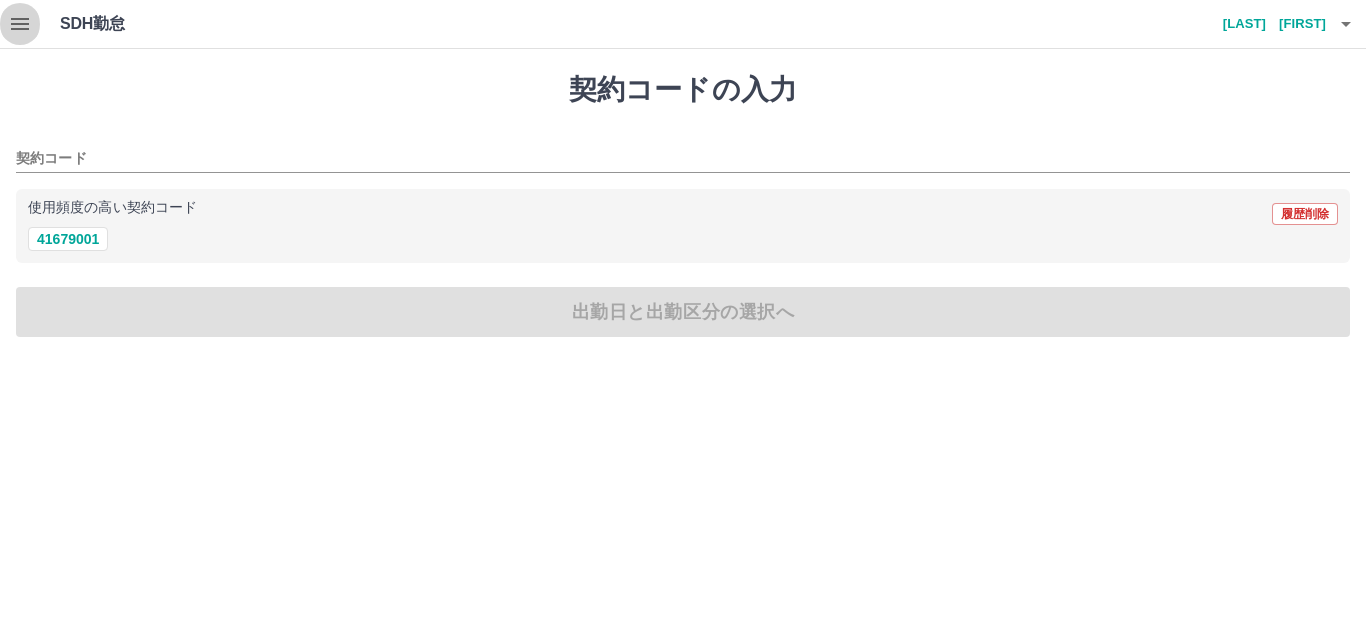 click 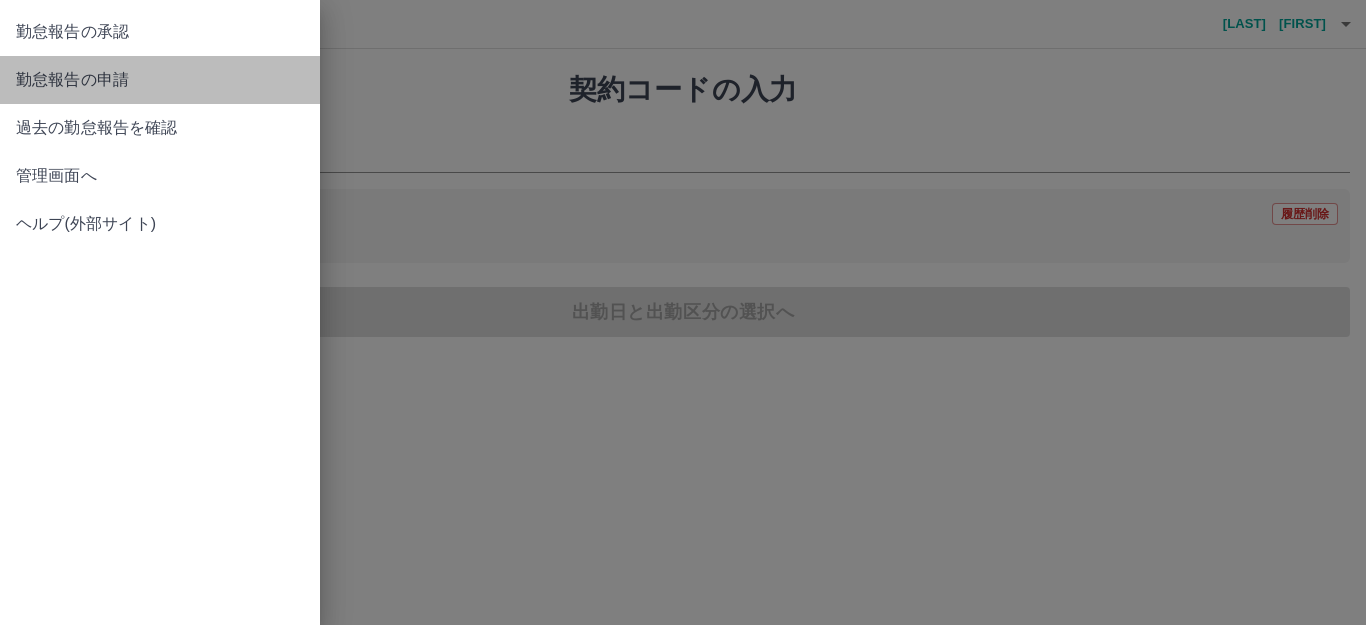 click on "勤怠報告の申請" at bounding box center [160, 80] 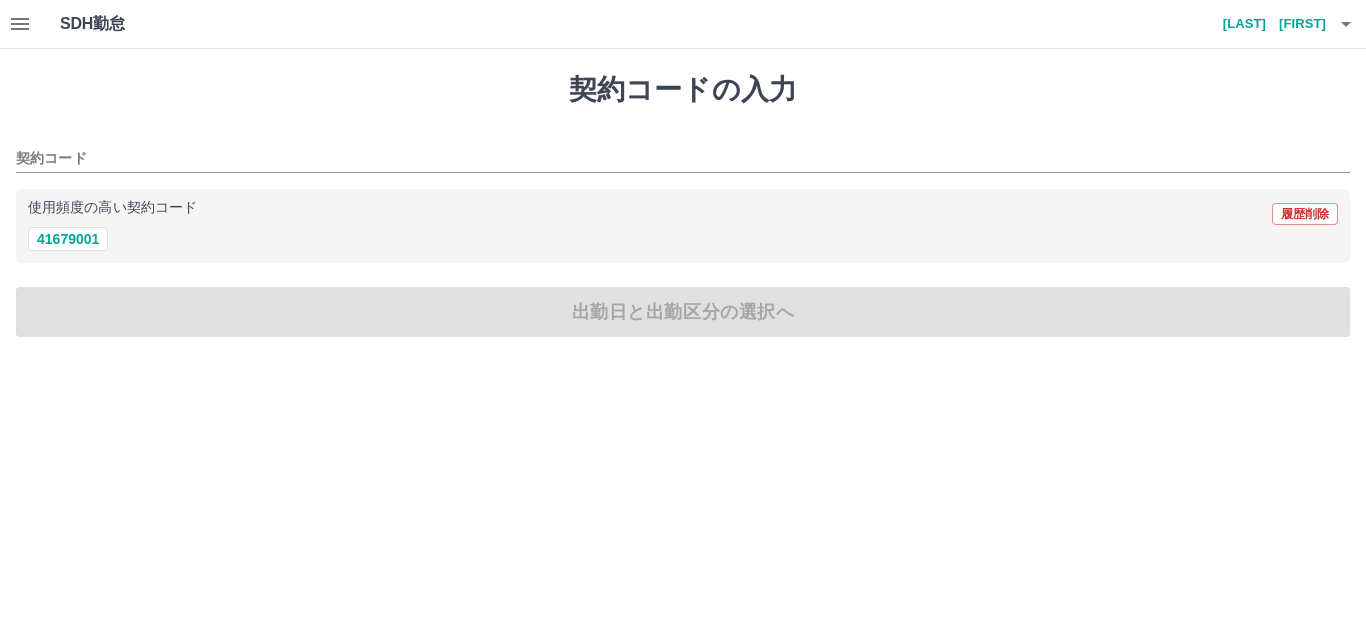 click at bounding box center [20, 24] 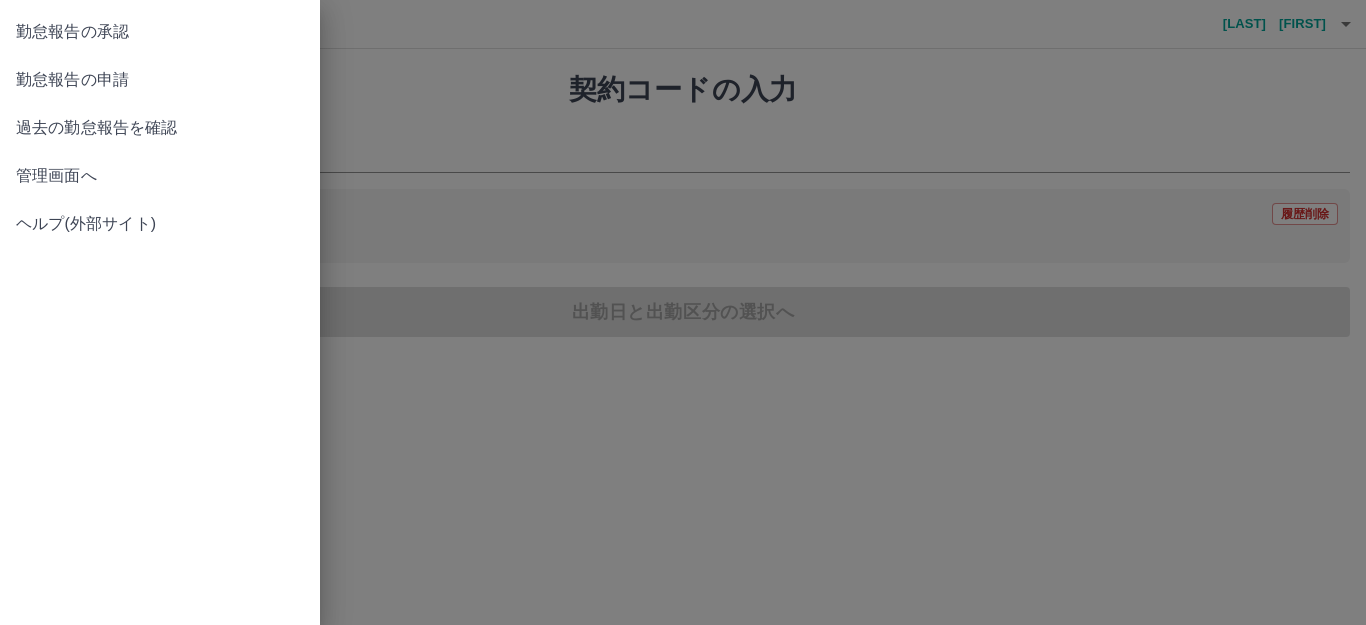 click on "管理画面へ" at bounding box center [160, 176] 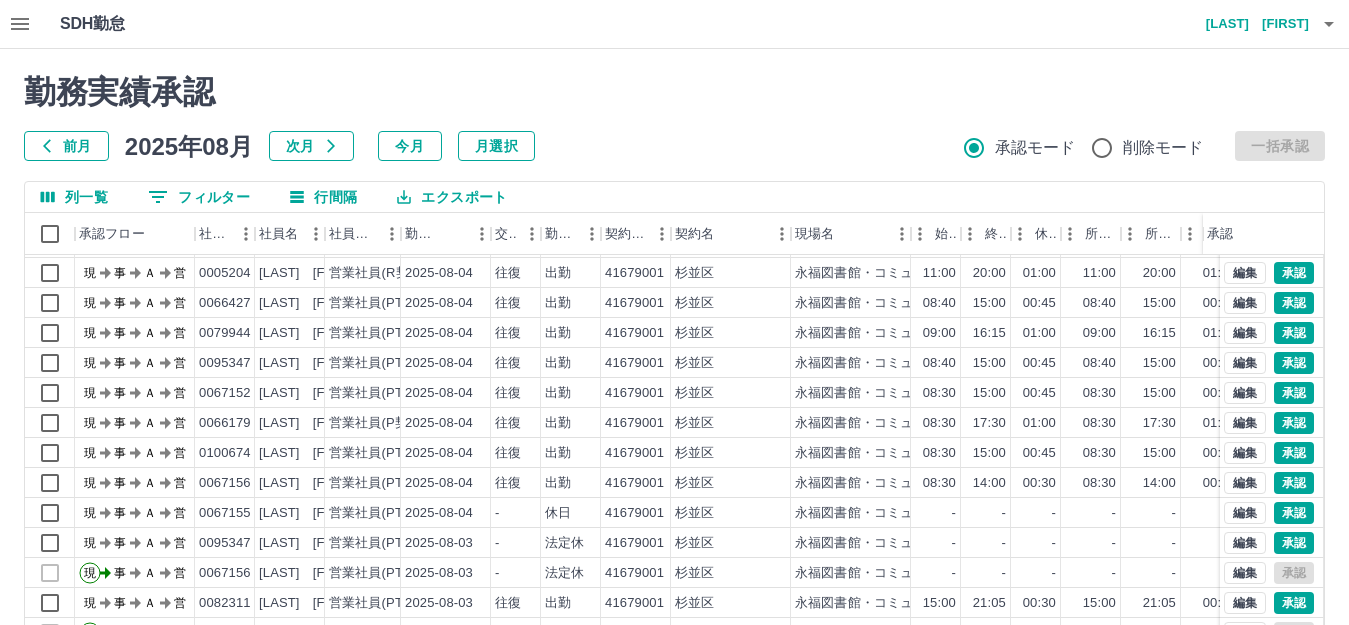 scroll, scrollTop: 104, scrollLeft: 0, axis: vertical 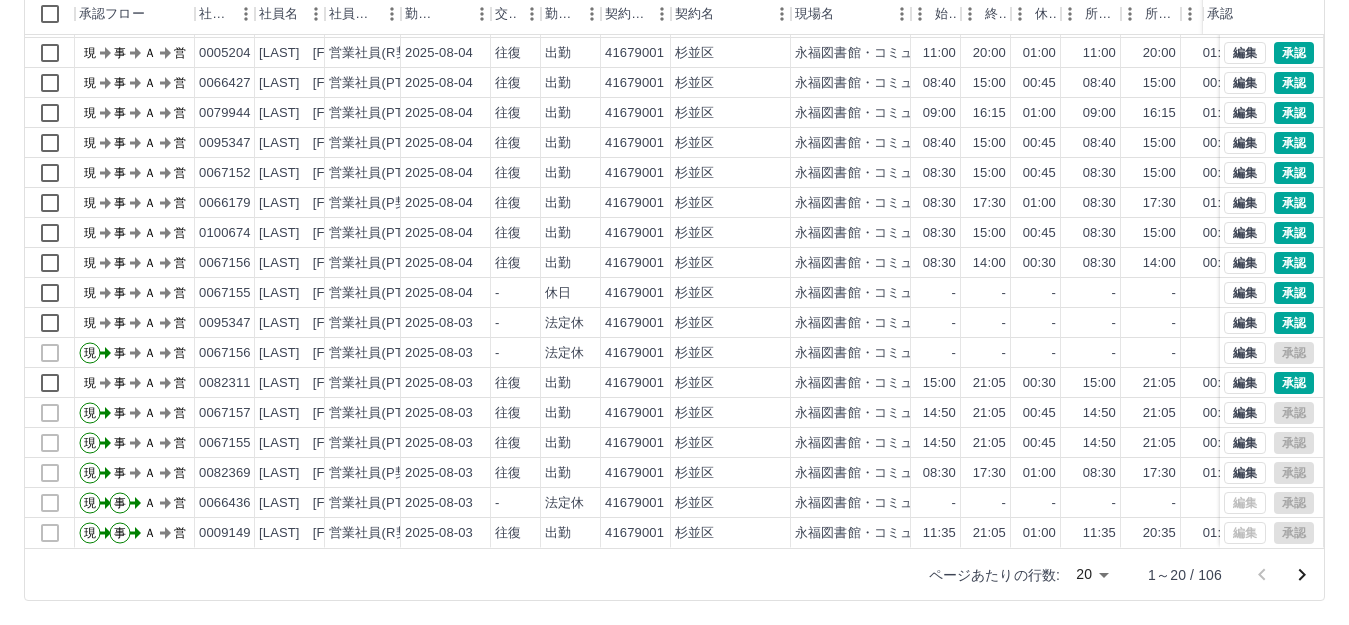 click 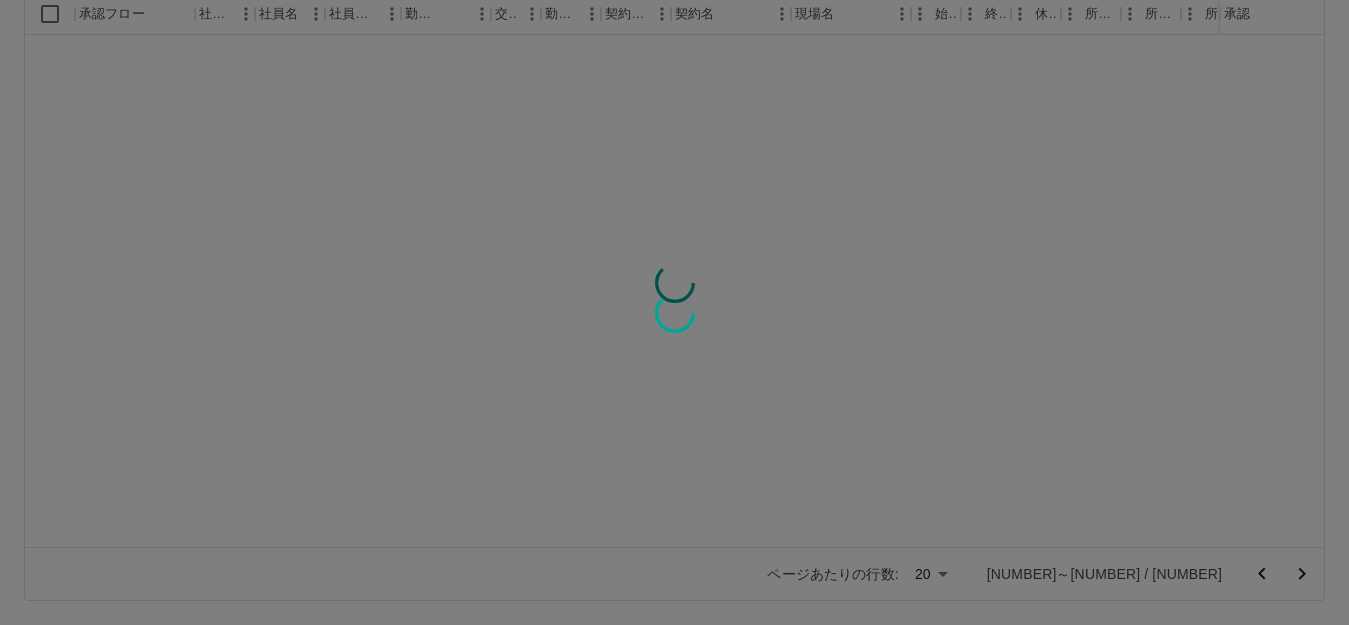 scroll, scrollTop: 0, scrollLeft: 0, axis: both 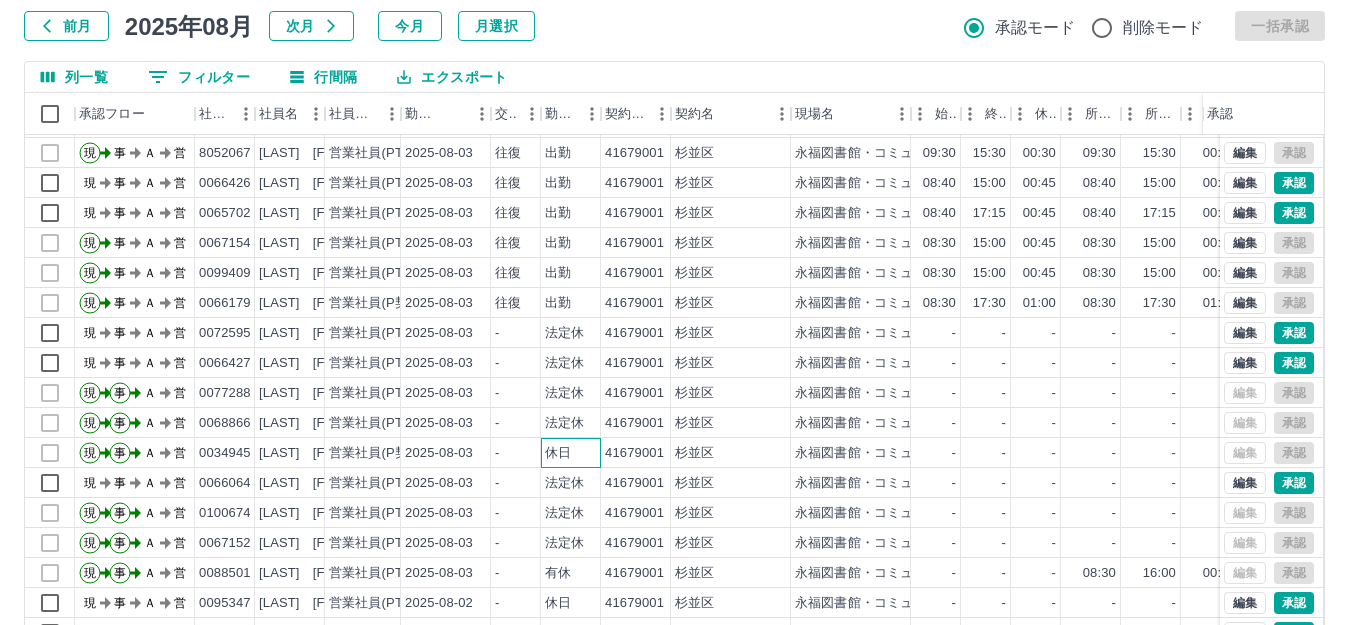 click on "休日" at bounding box center [571, 453] 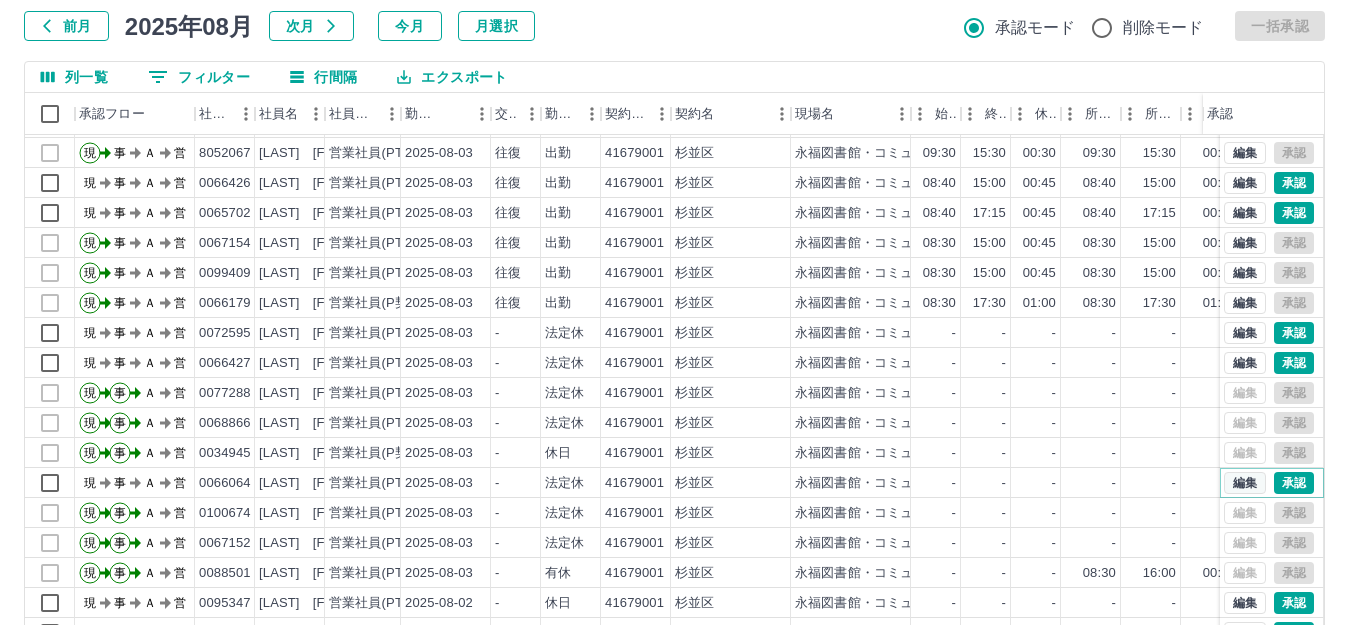 click on "編集" at bounding box center [1245, 483] 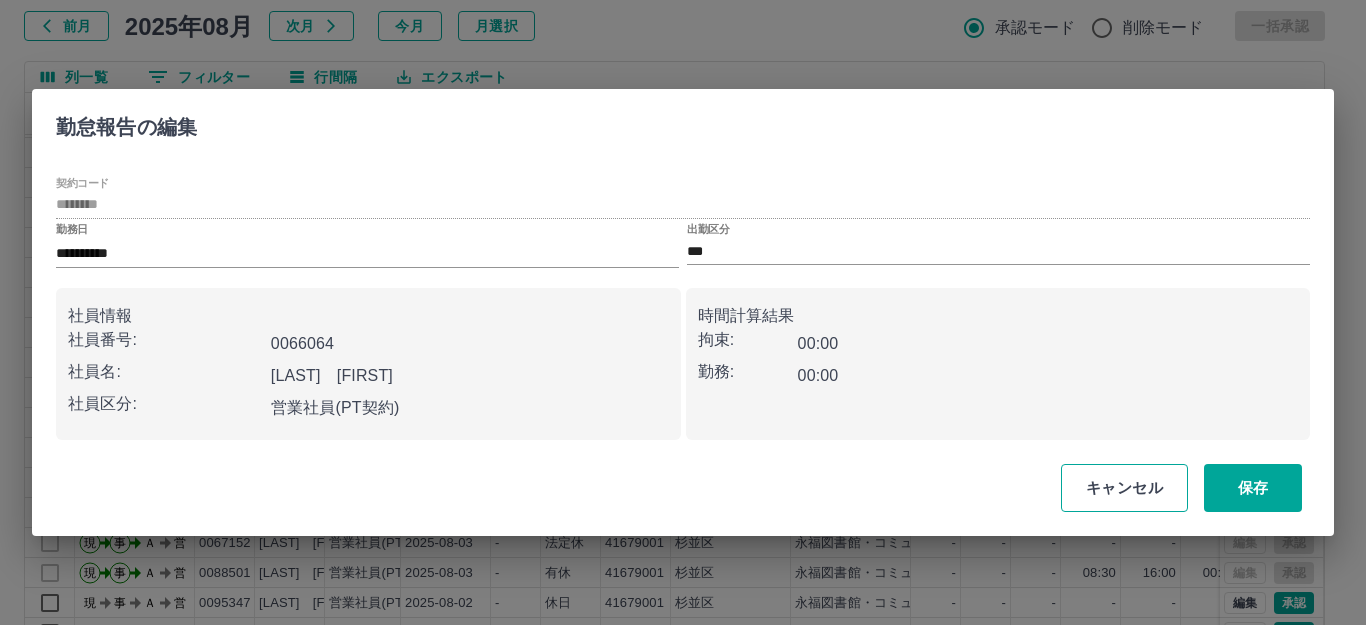 click on "キャンセル" at bounding box center (1124, 488) 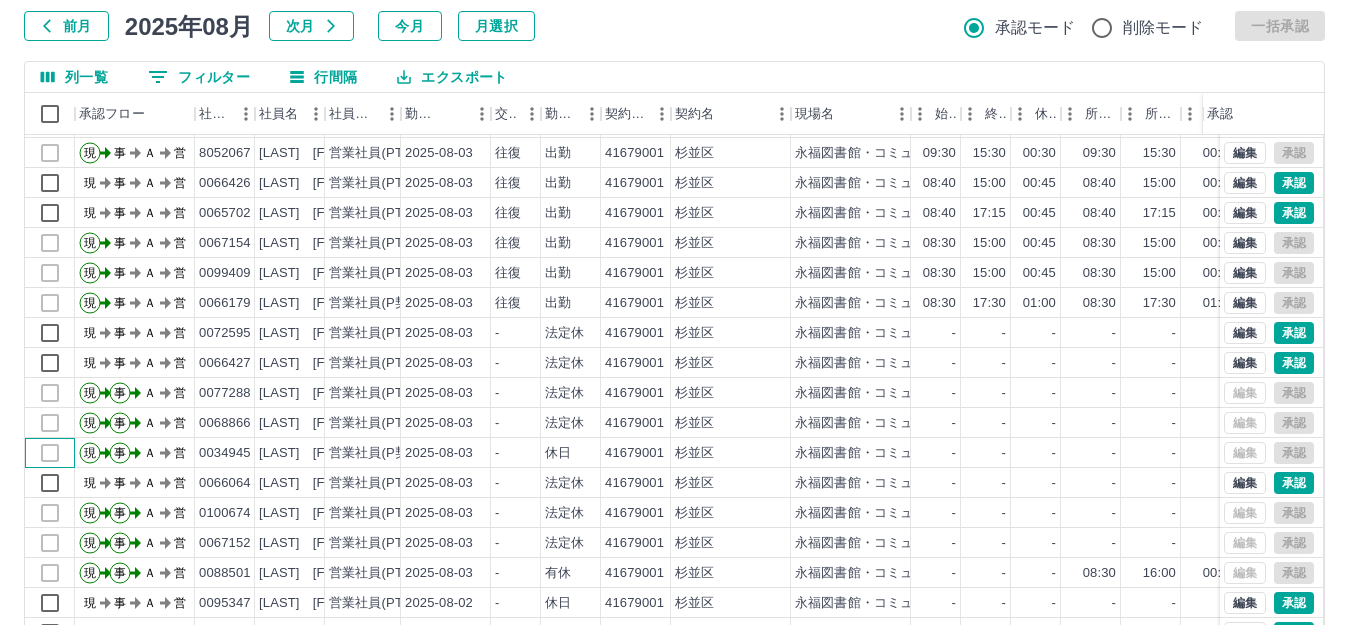 click at bounding box center (50, 453) 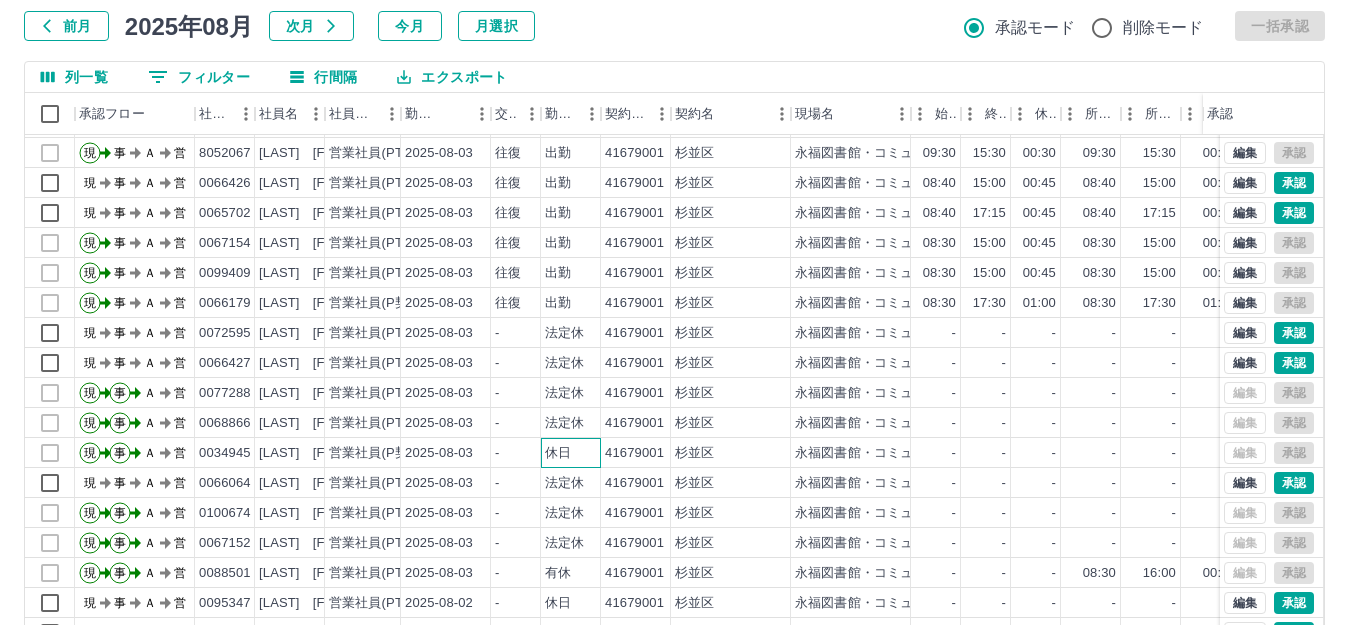 click on "休日" at bounding box center (571, 453) 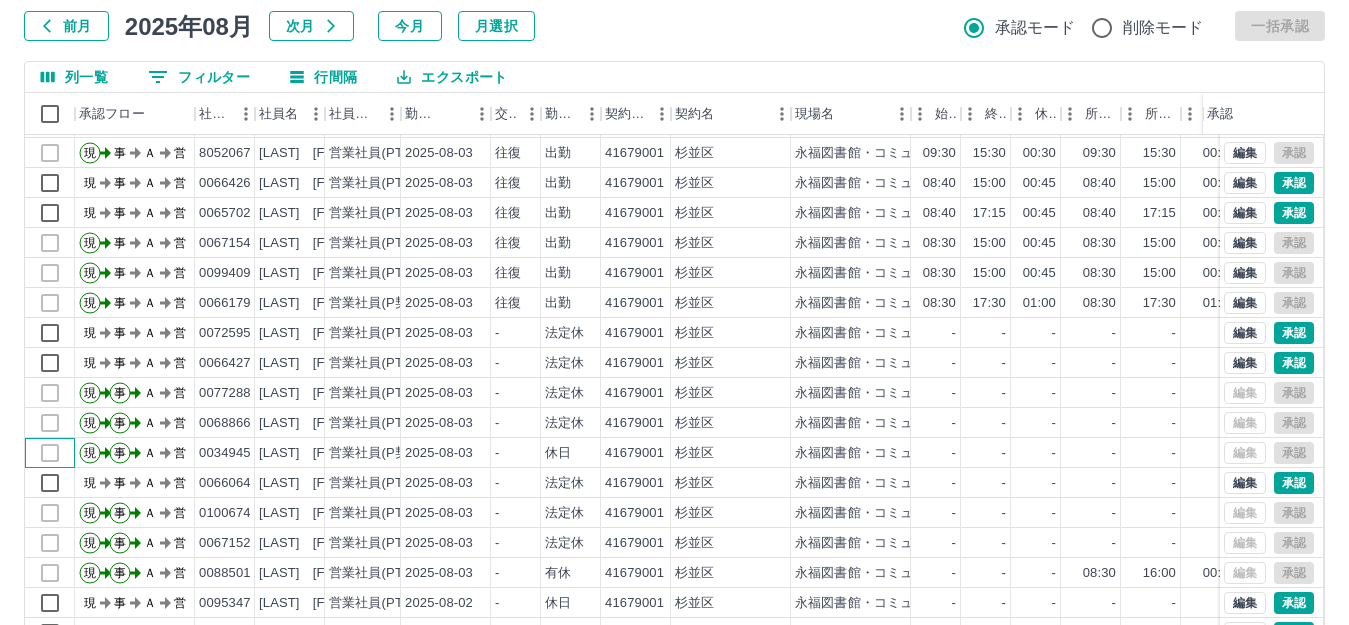 click at bounding box center (50, 453) 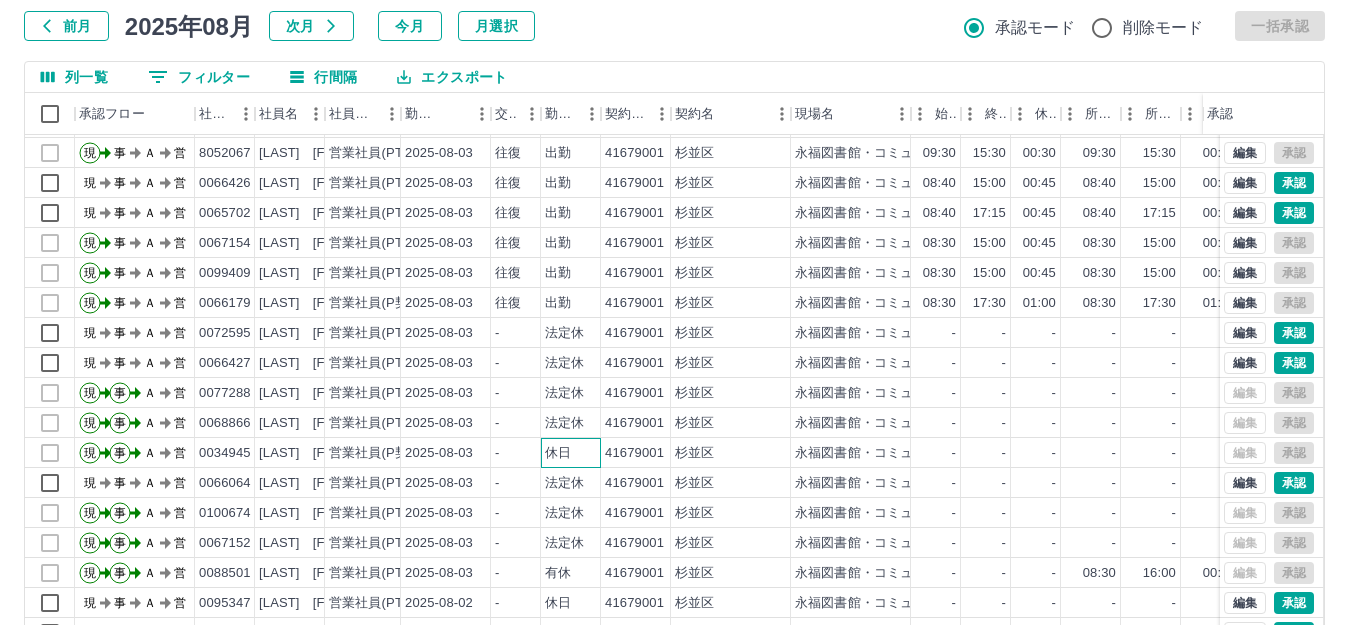 click on "休日" at bounding box center (571, 453) 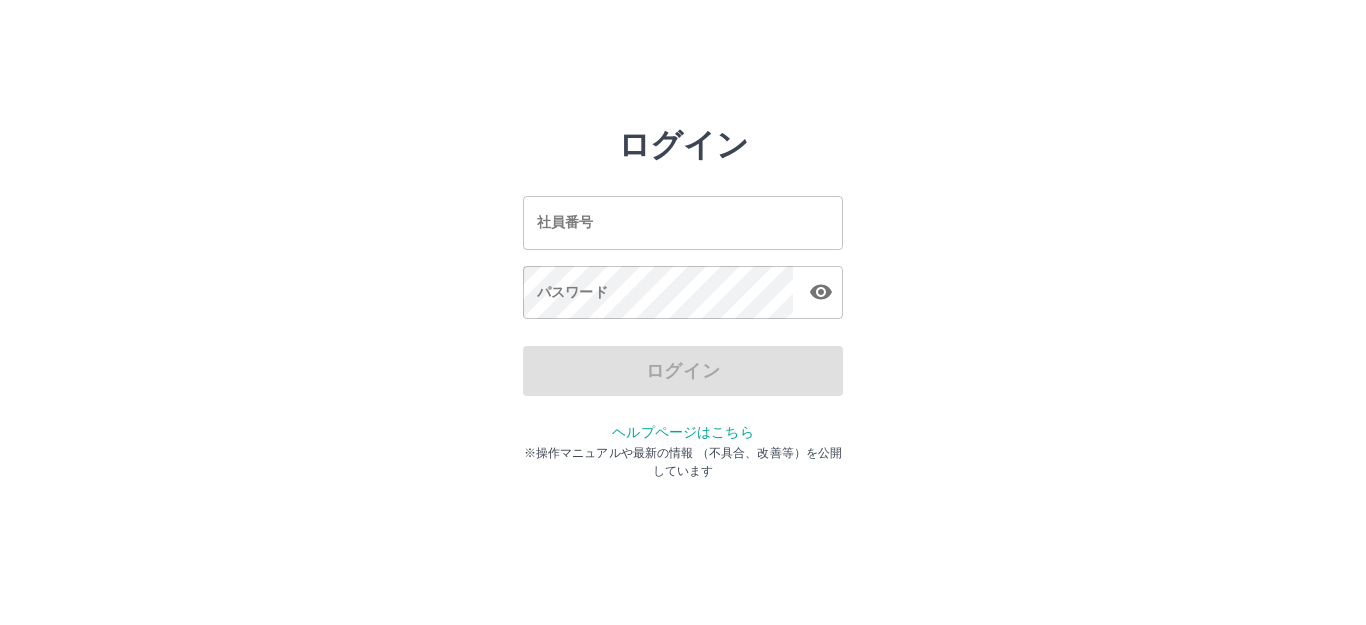 scroll, scrollTop: 0, scrollLeft: 0, axis: both 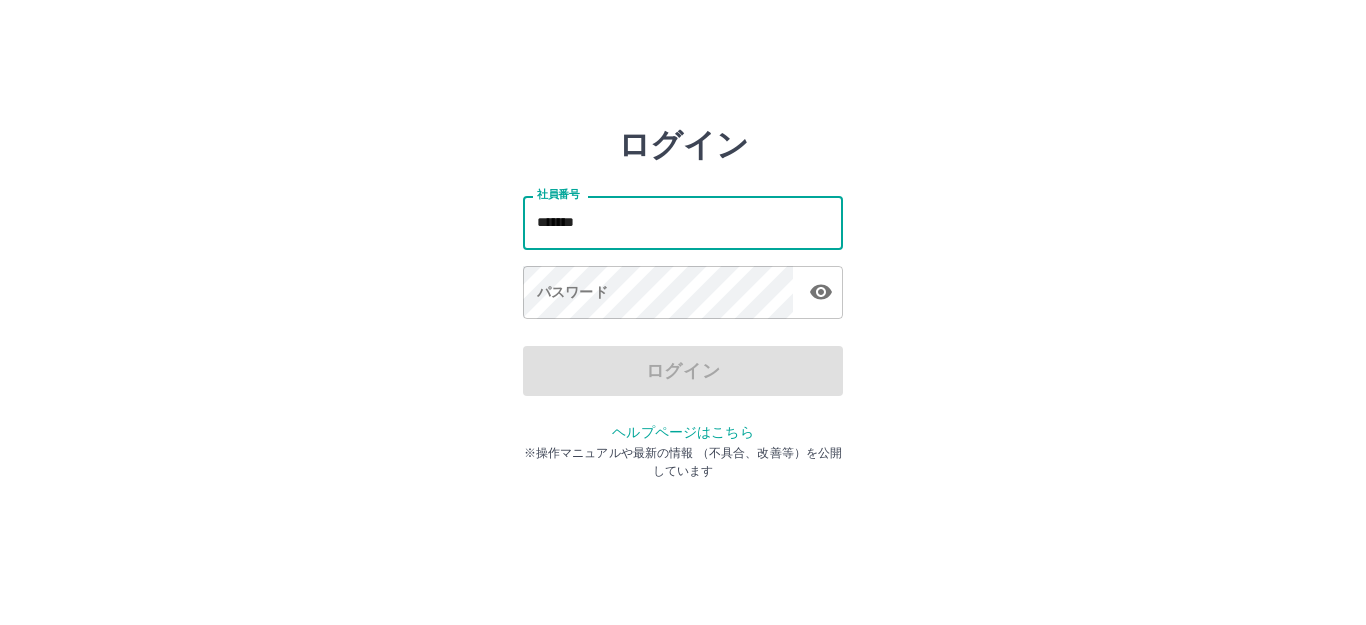 type on "*******" 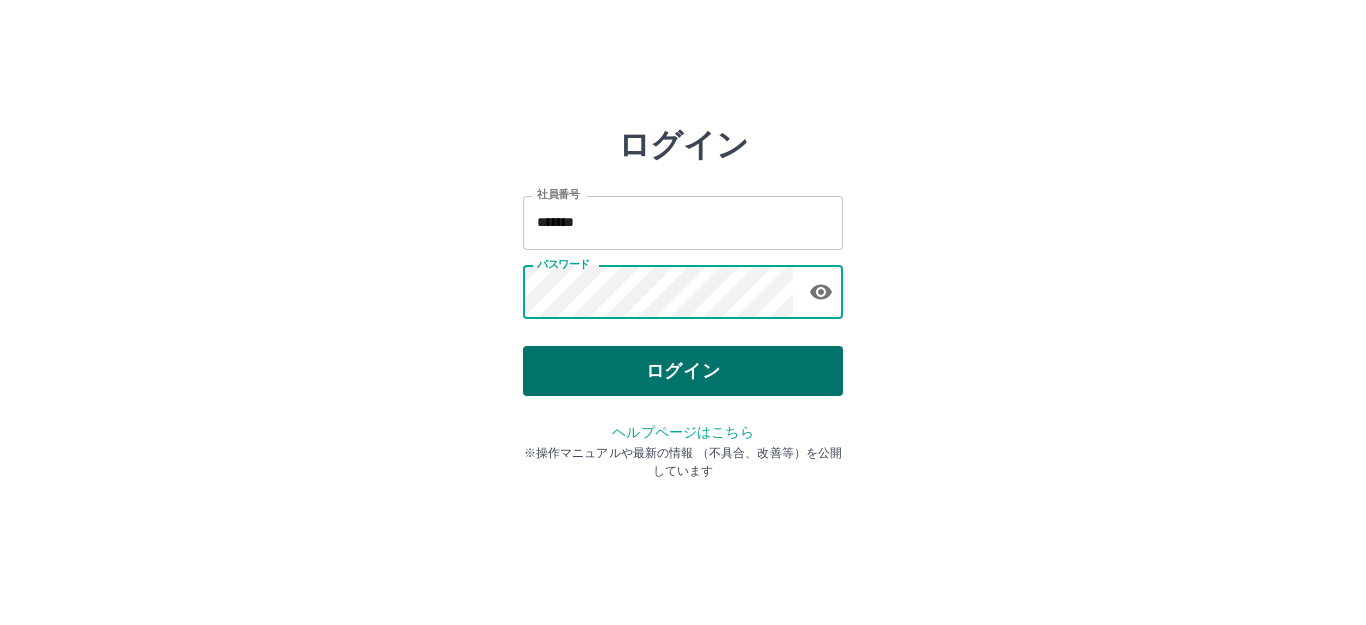 click on "ログイン" at bounding box center [683, 371] 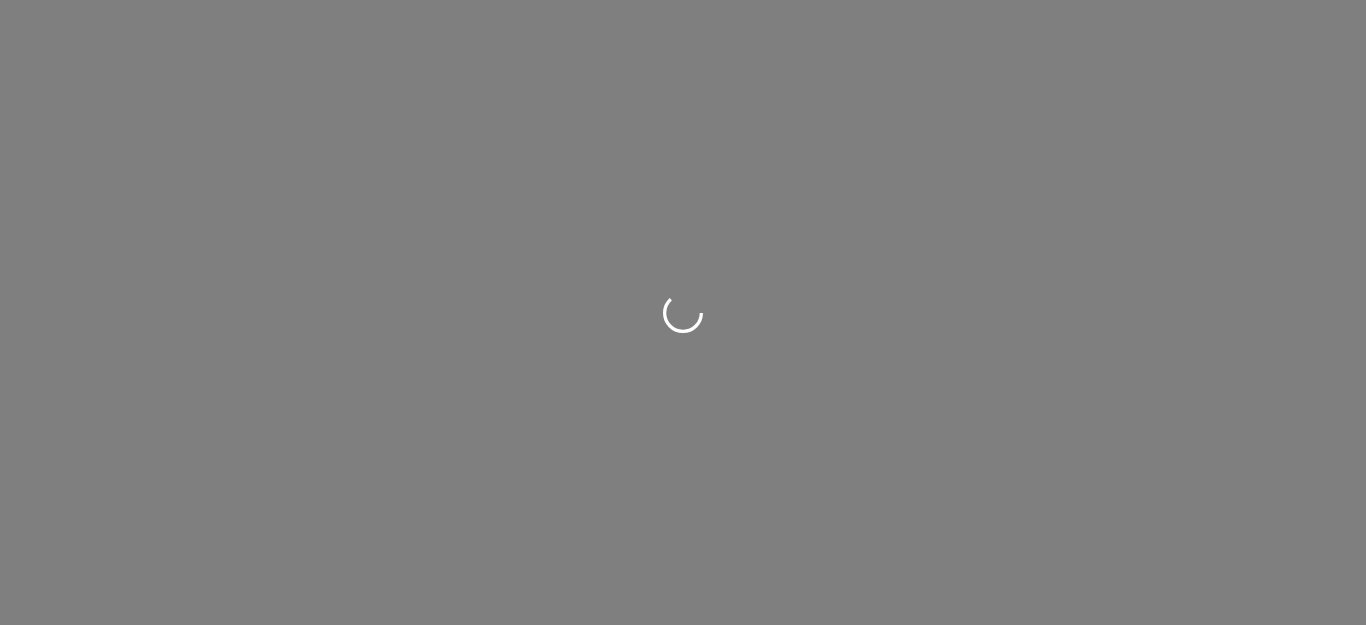scroll, scrollTop: 0, scrollLeft: 0, axis: both 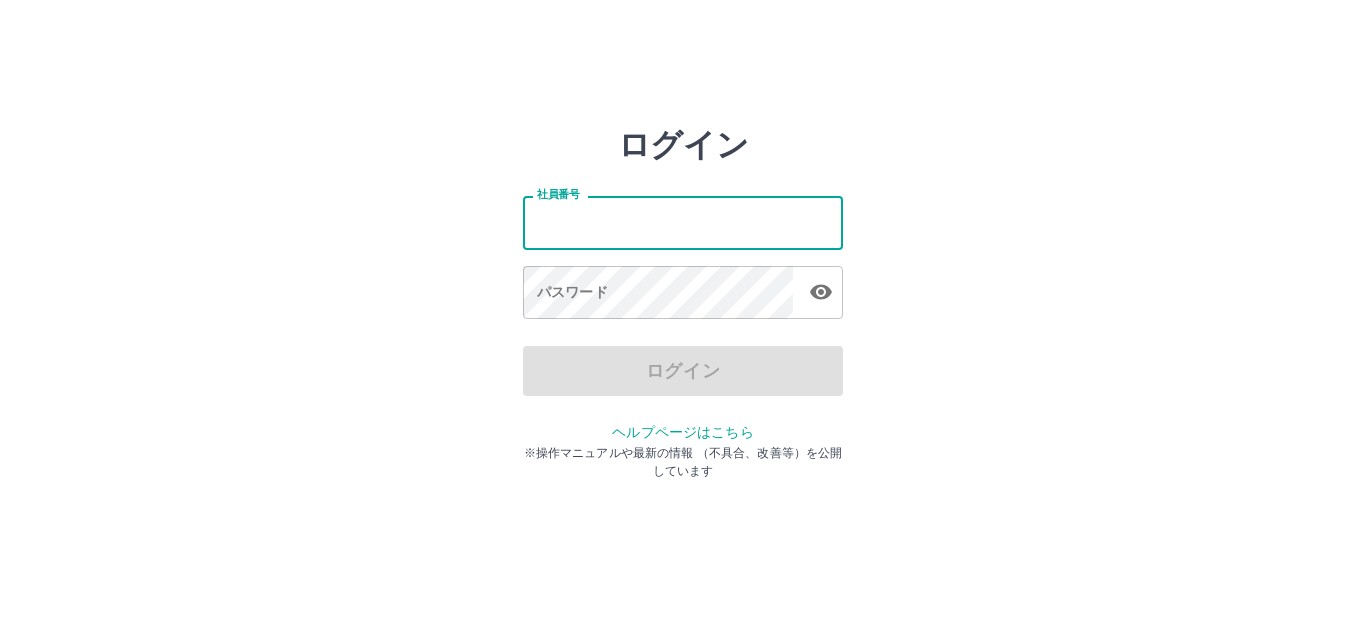 click on "社員番号" at bounding box center (683, 222) 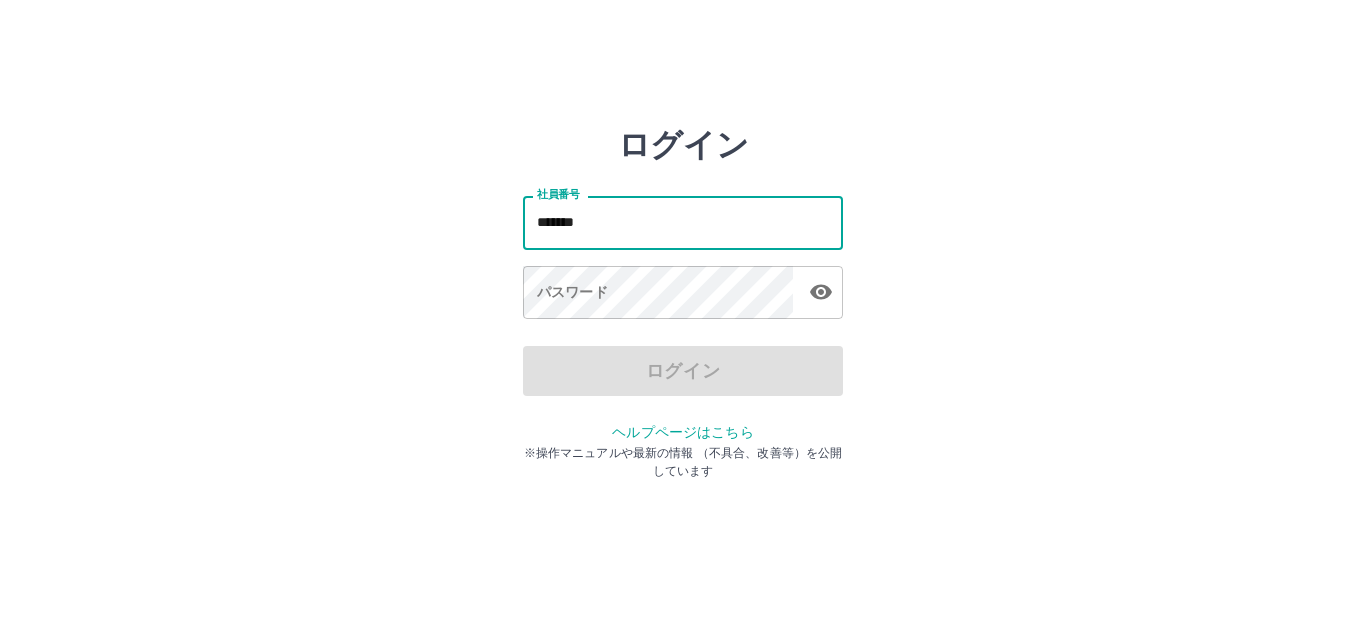 type on "*******" 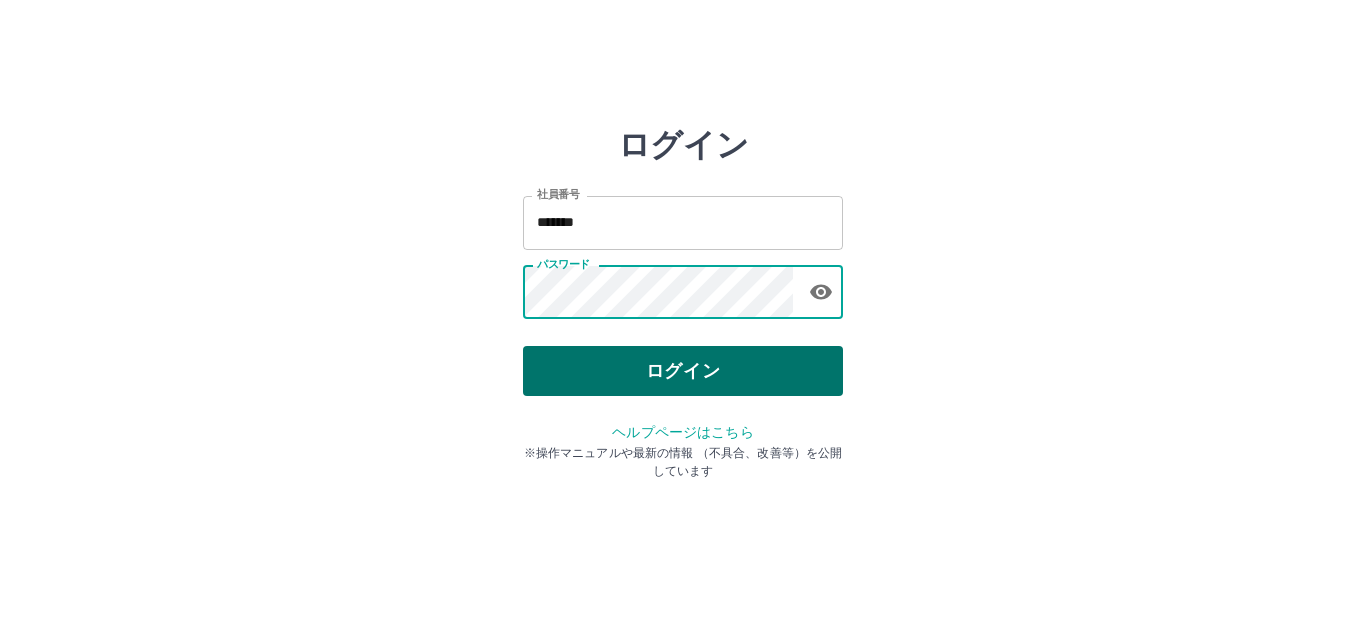 click on "ログイン" at bounding box center (683, 371) 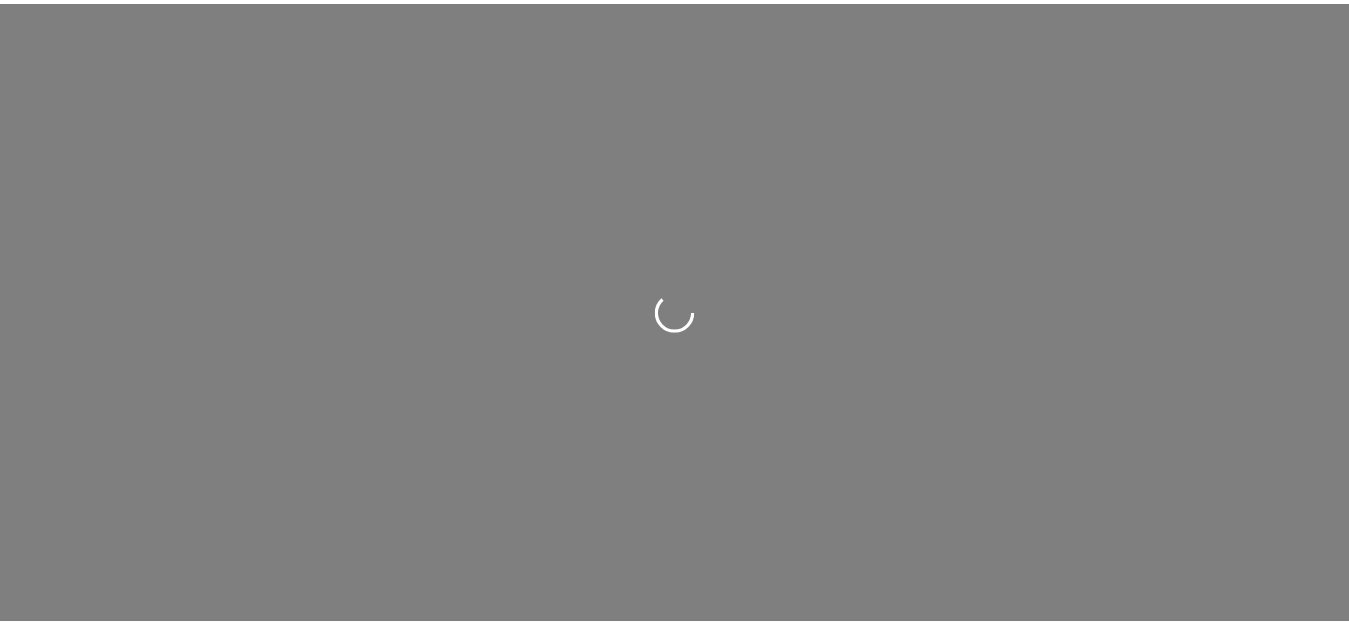 scroll, scrollTop: 0, scrollLeft: 0, axis: both 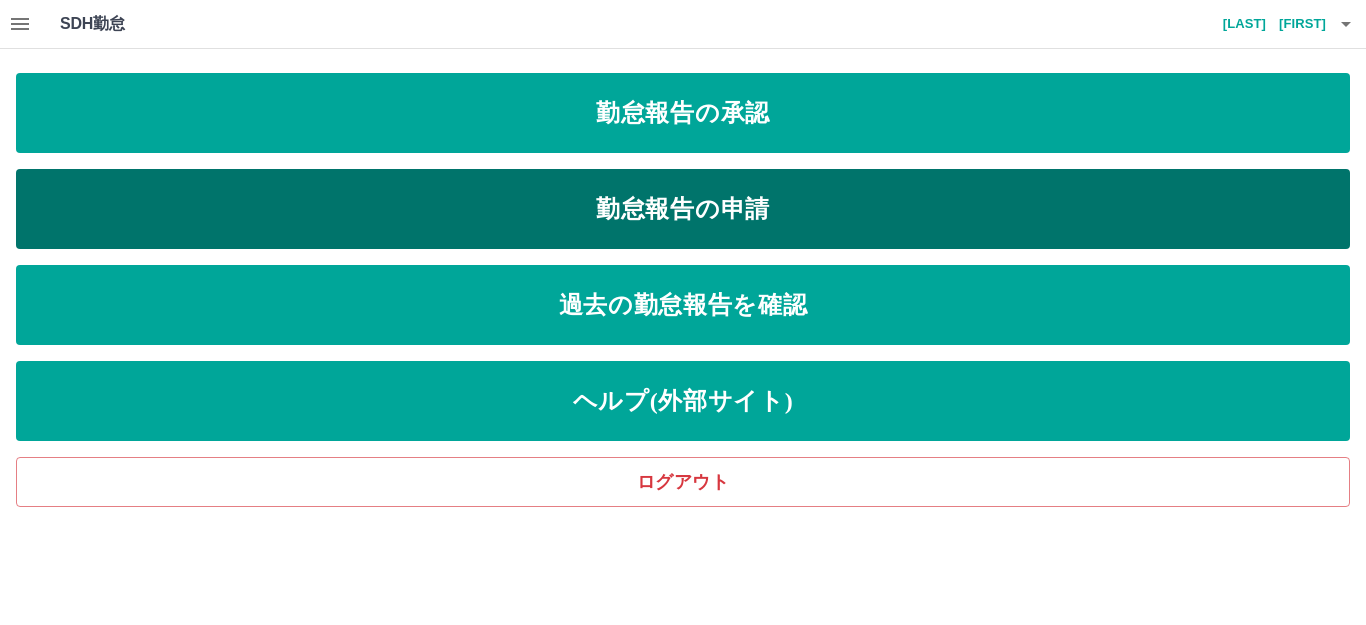 click on "勤怠報告の申請" at bounding box center [683, 209] 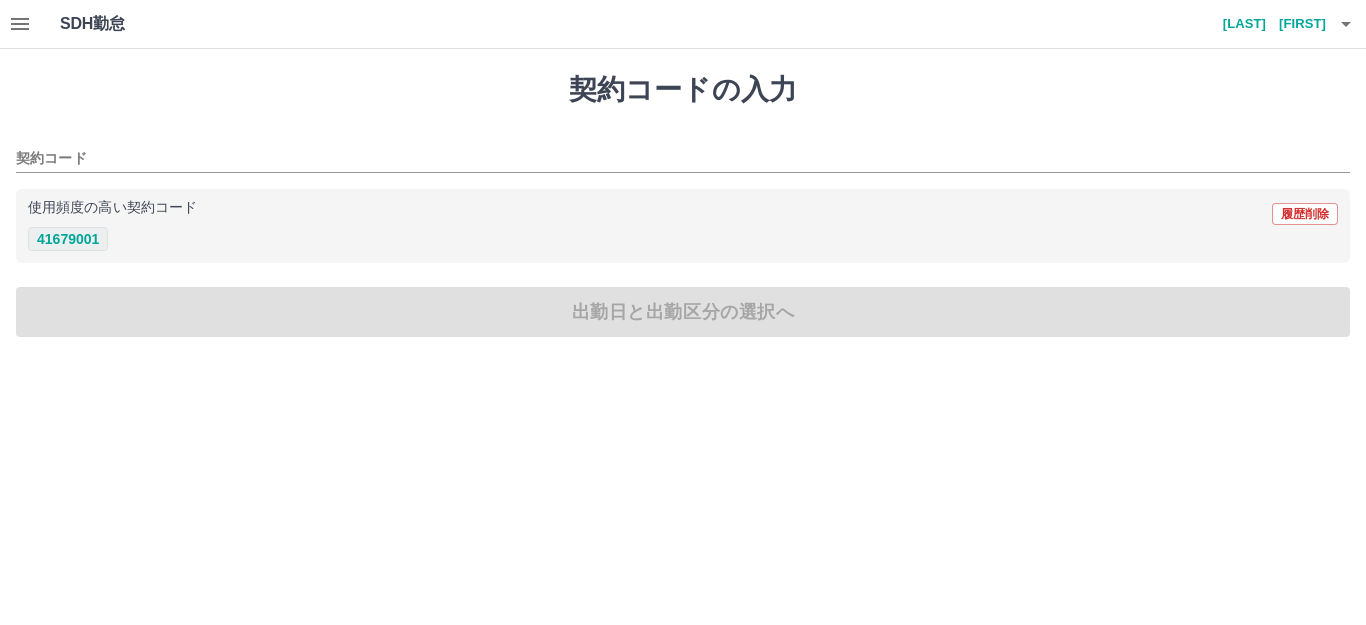 click on "41679001" at bounding box center (68, 239) 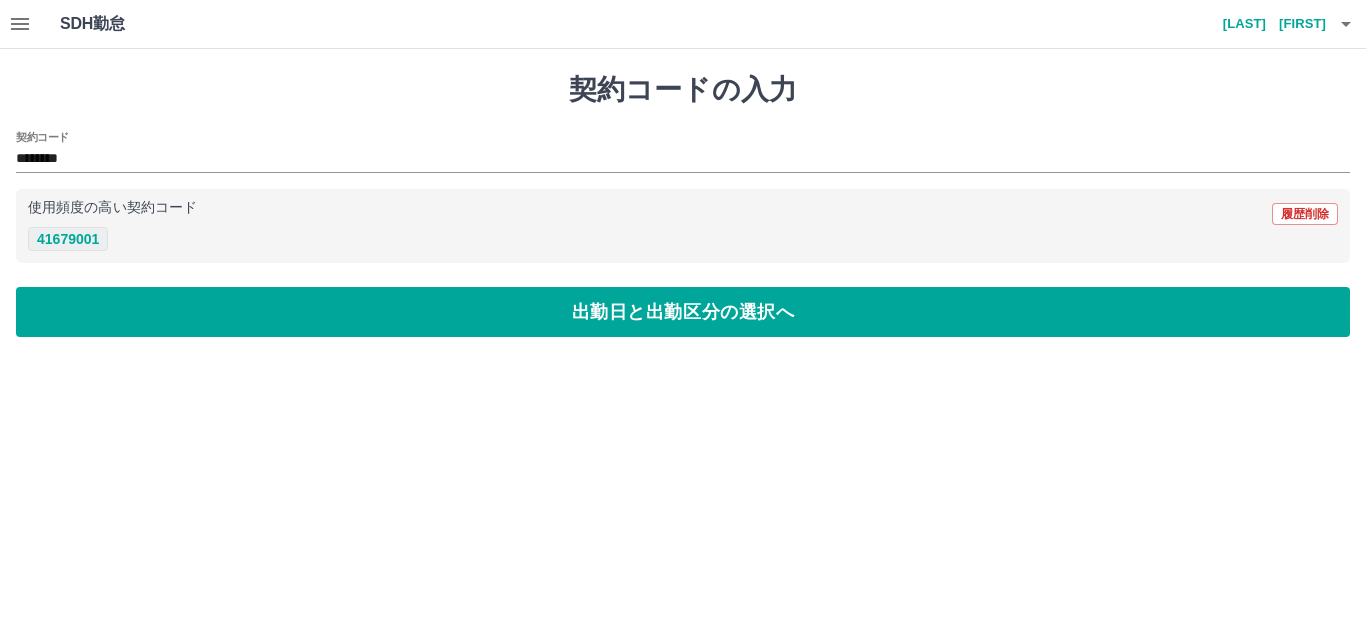 type on "********" 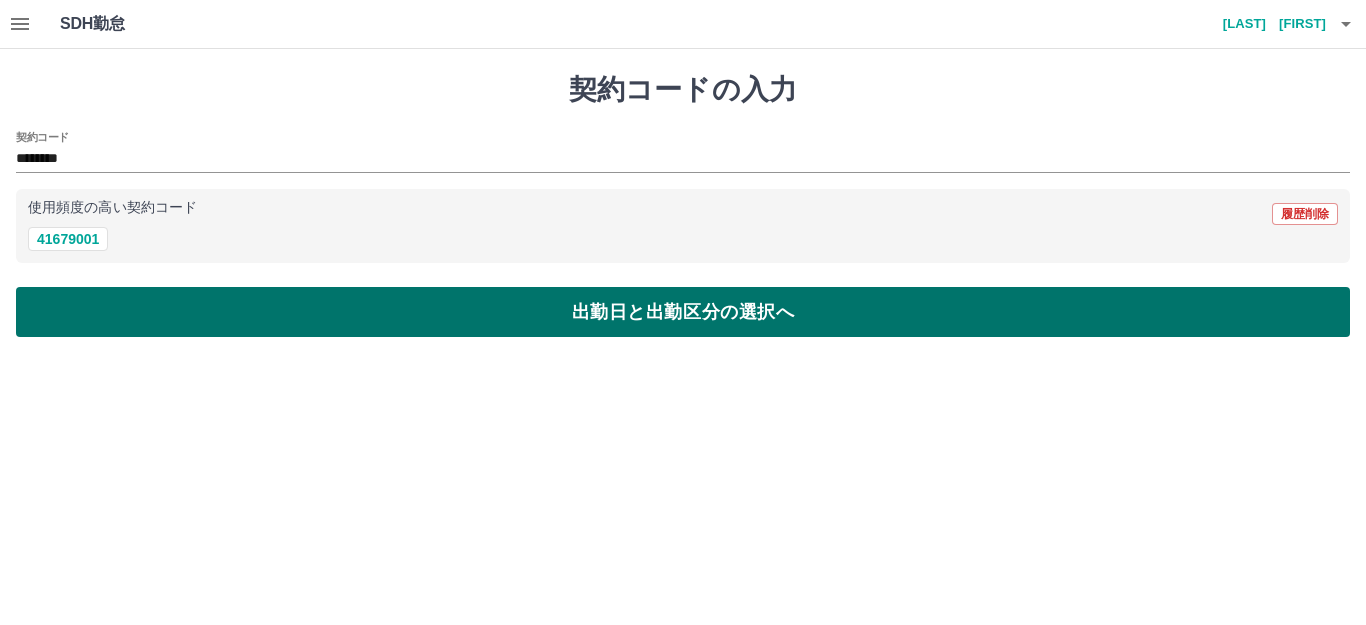 click on "出勤日と出勤区分の選択へ" at bounding box center [683, 312] 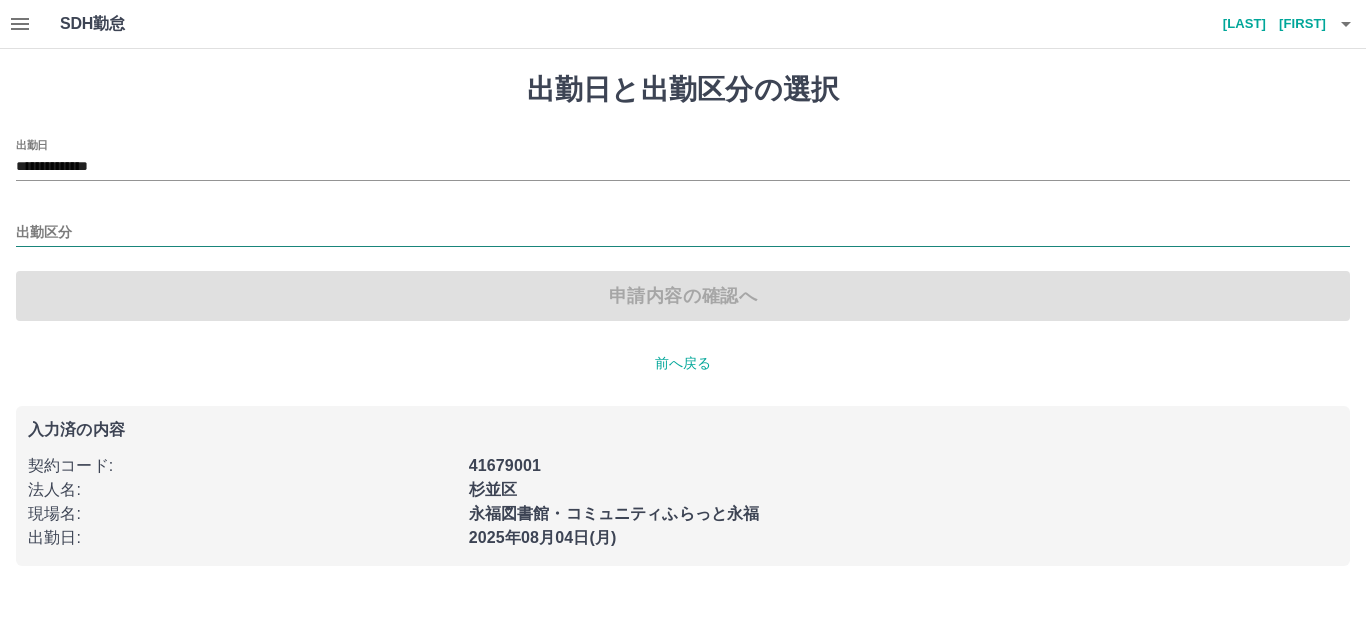 click on "出勤区分" at bounding box center [683, 233] 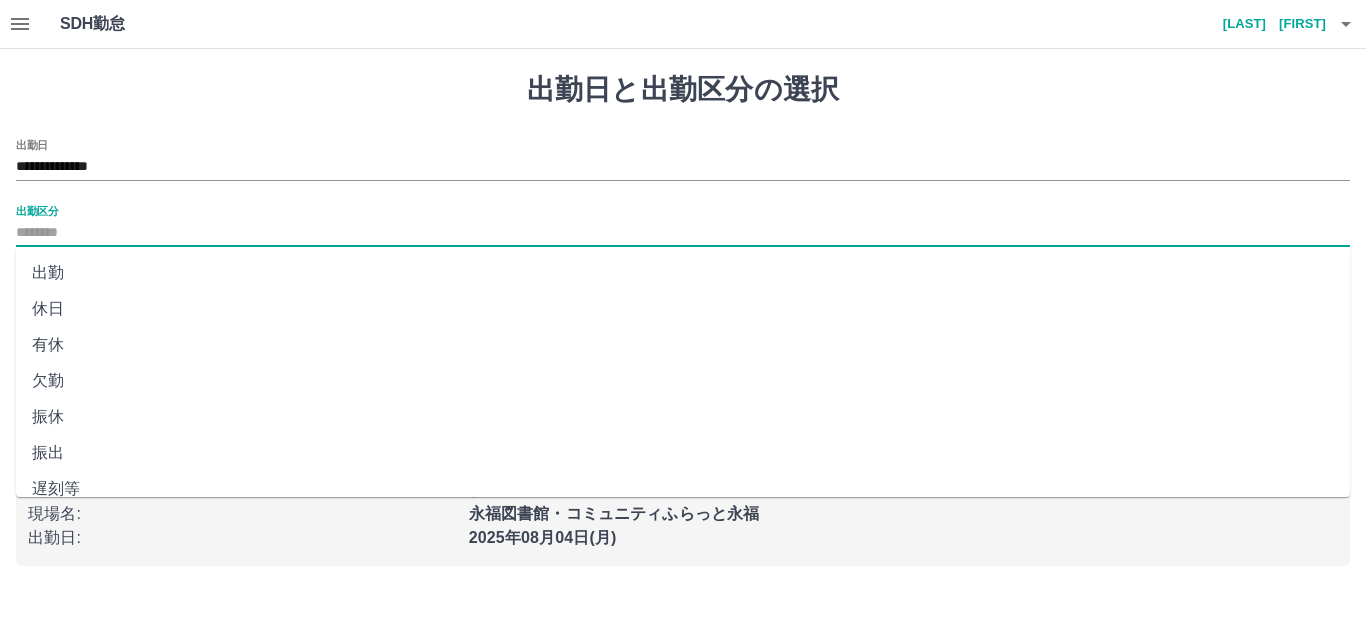 click on "出勤" at bounding box center [683, 273] 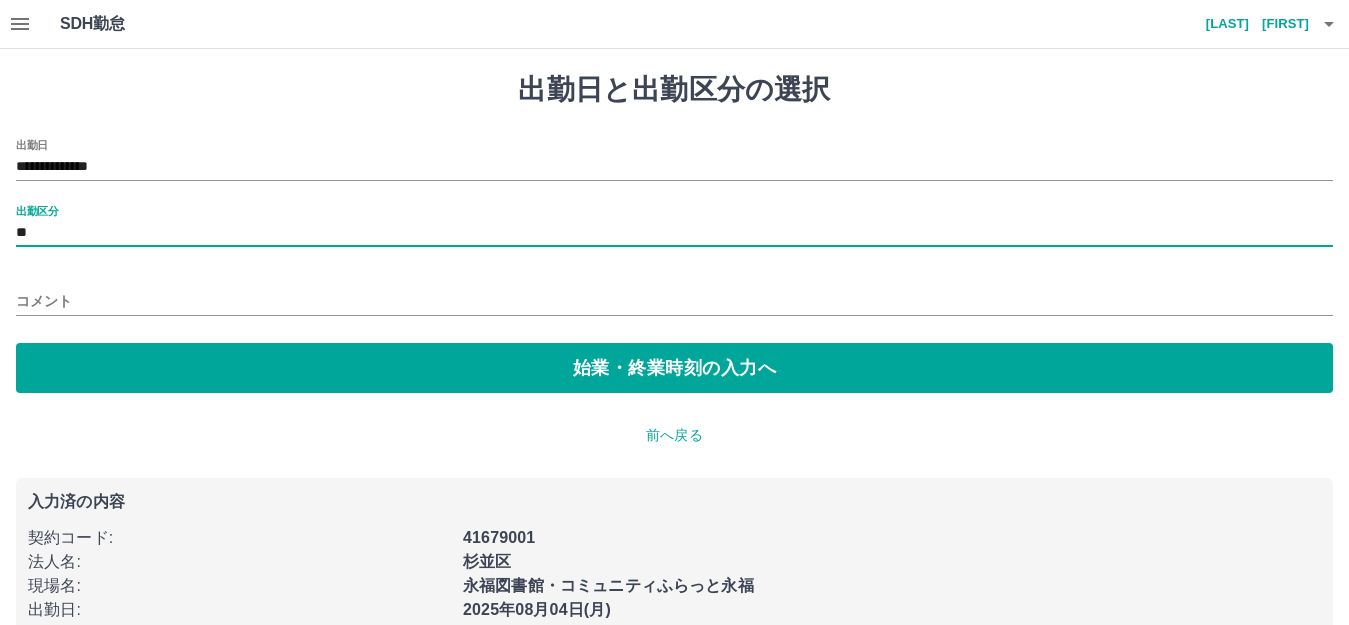 click on "コメント" at bounding box center (674, 301) 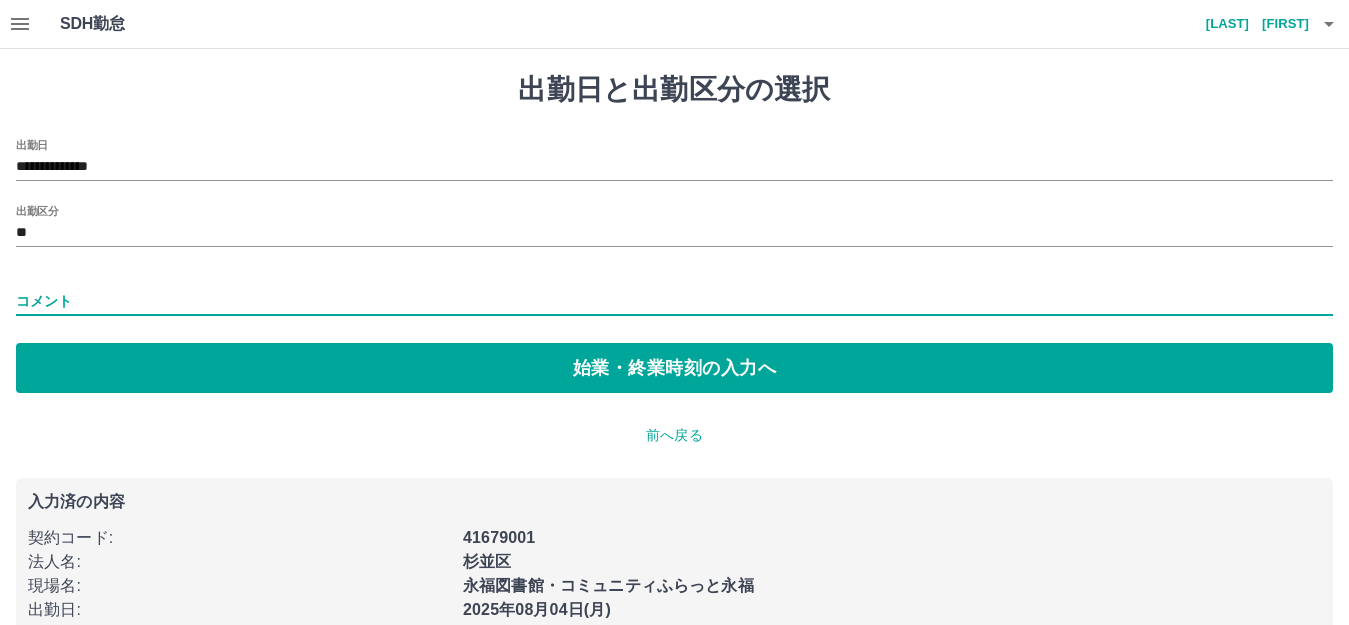 click on "**********" at bounding box center (674, 355) 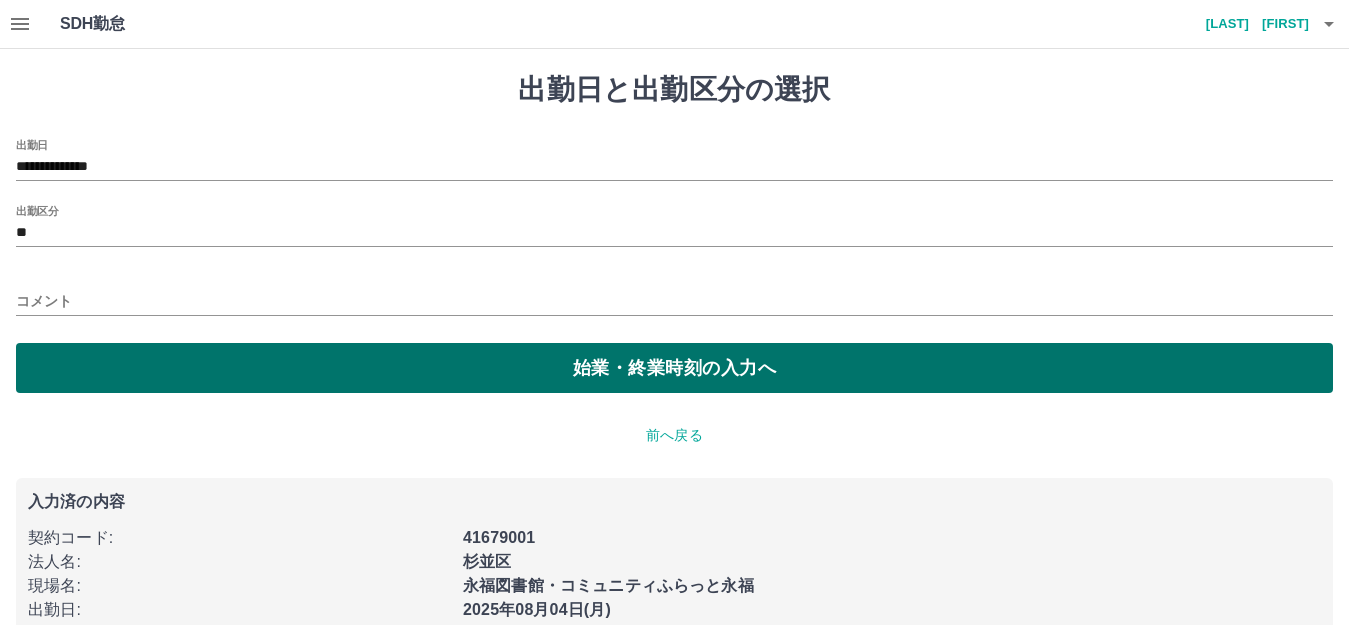 click on "始業・終業時刻の入力へ" at bounding box center (674, 368) 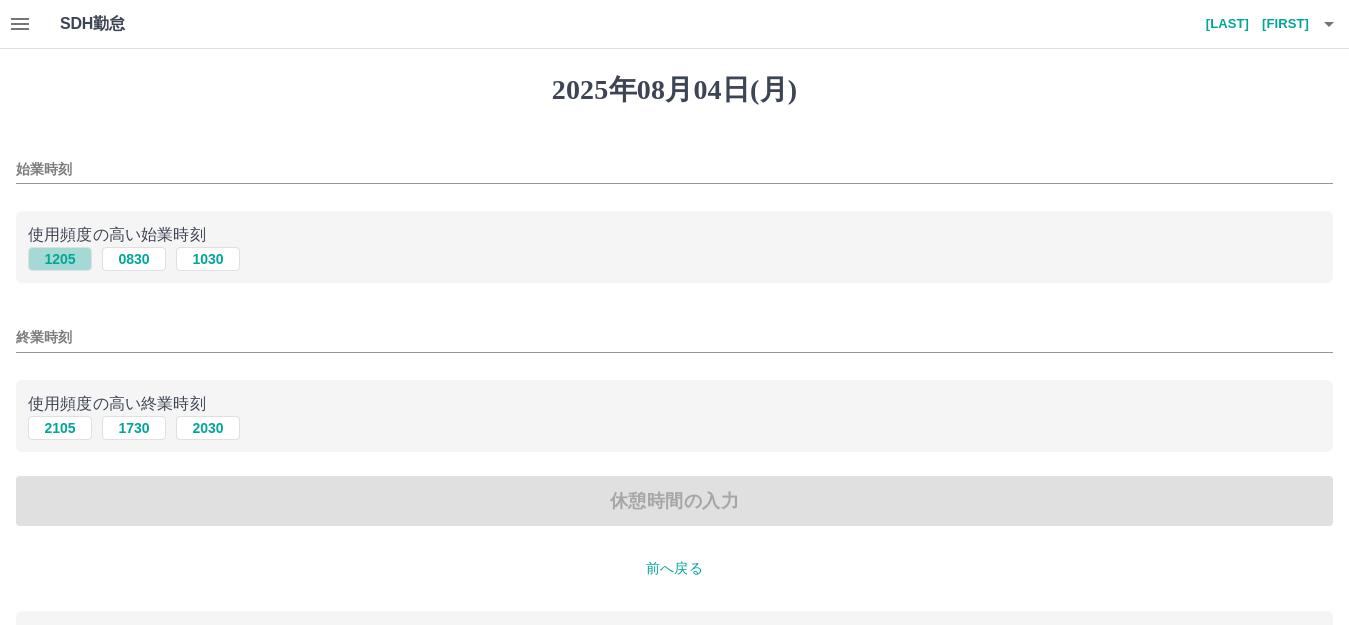 click on "1205" at bounding box center [60, 259] 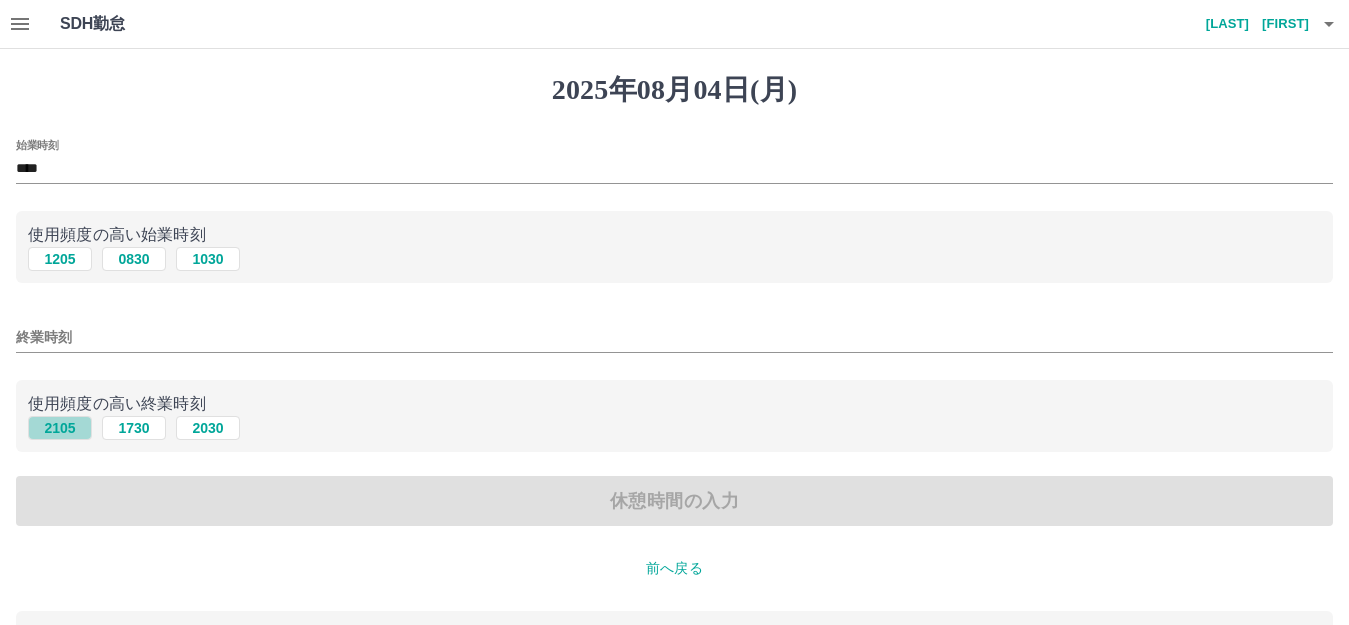 click on "2105" at bounding box center (60, 428) 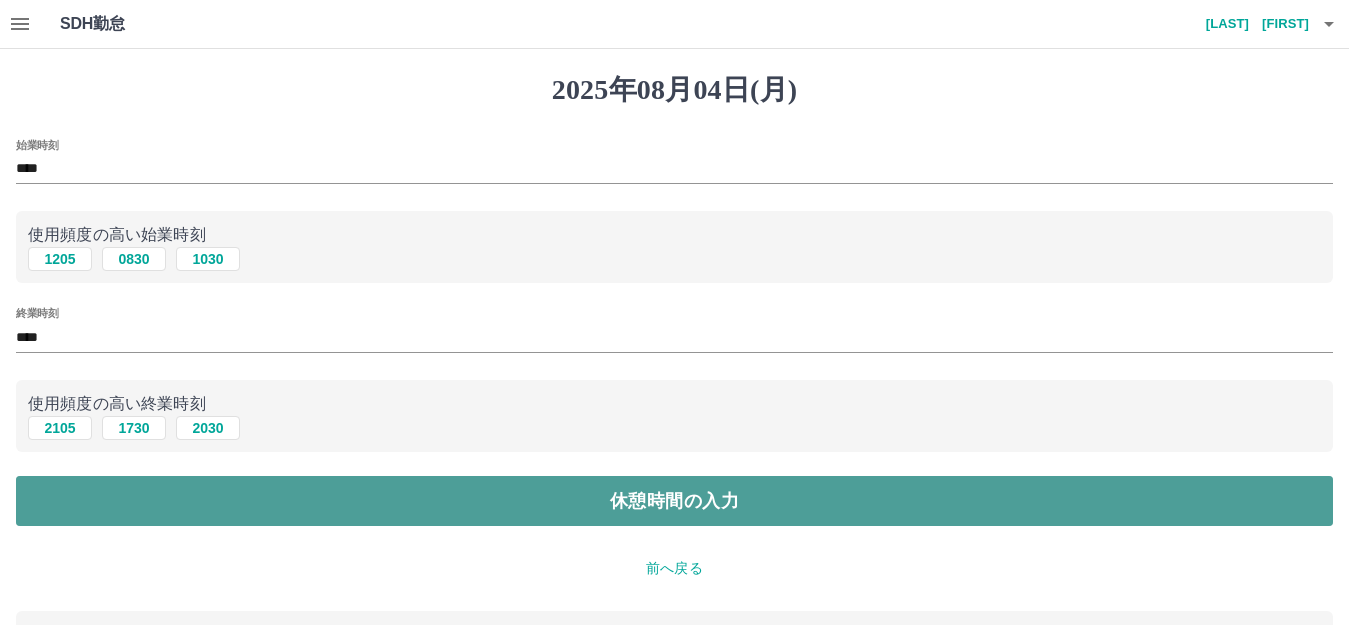 click on "休憩時間の入力" at bounding box center [674, 501] 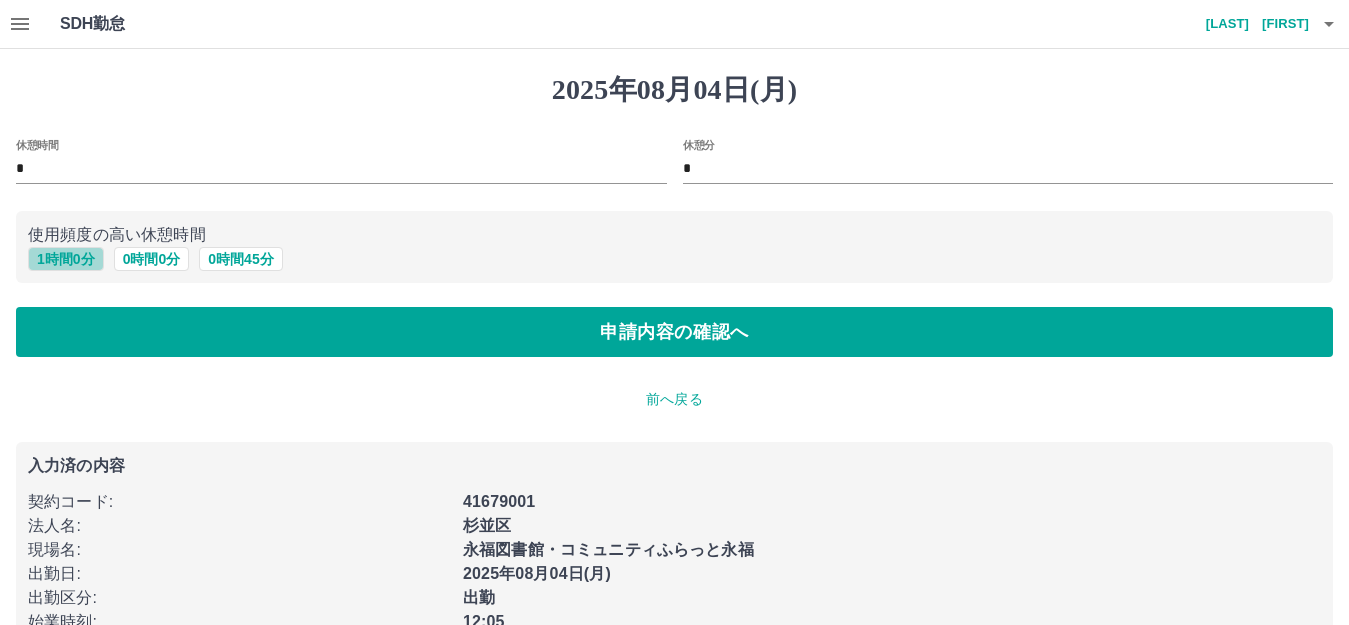 click on "1 時間 0 分" at bounding box center (66, 259) 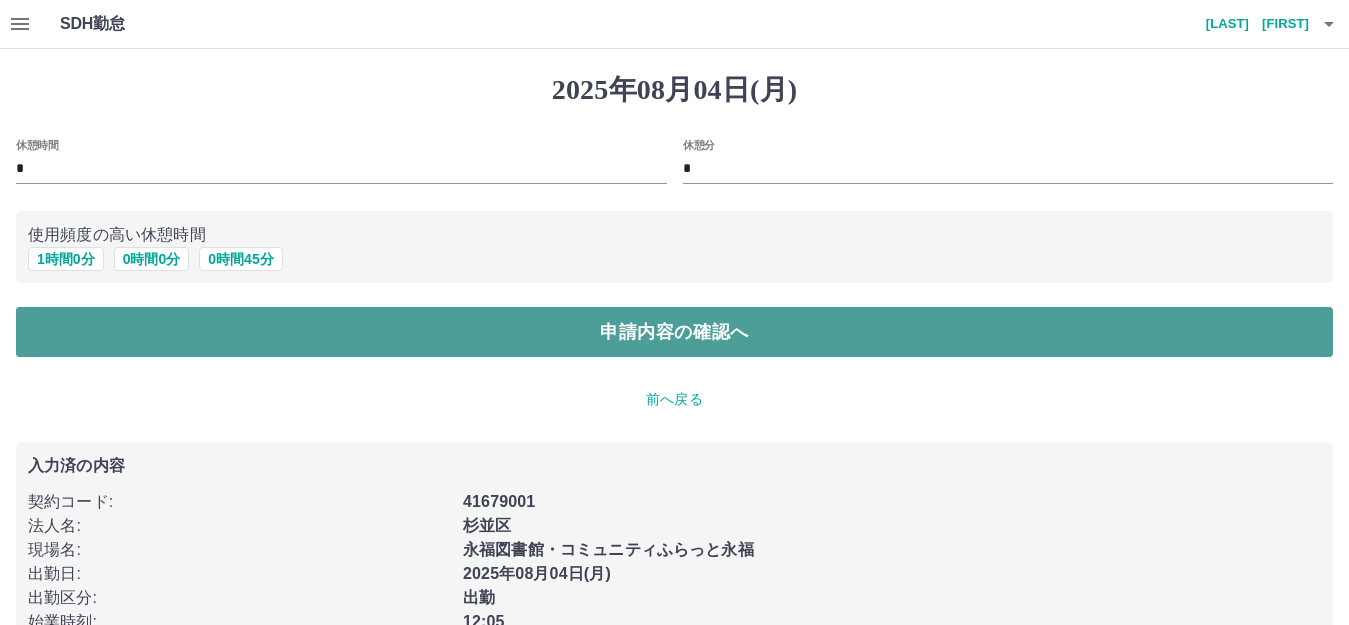 click on "申請内容の確認へ" at bounding box center (674, 332) 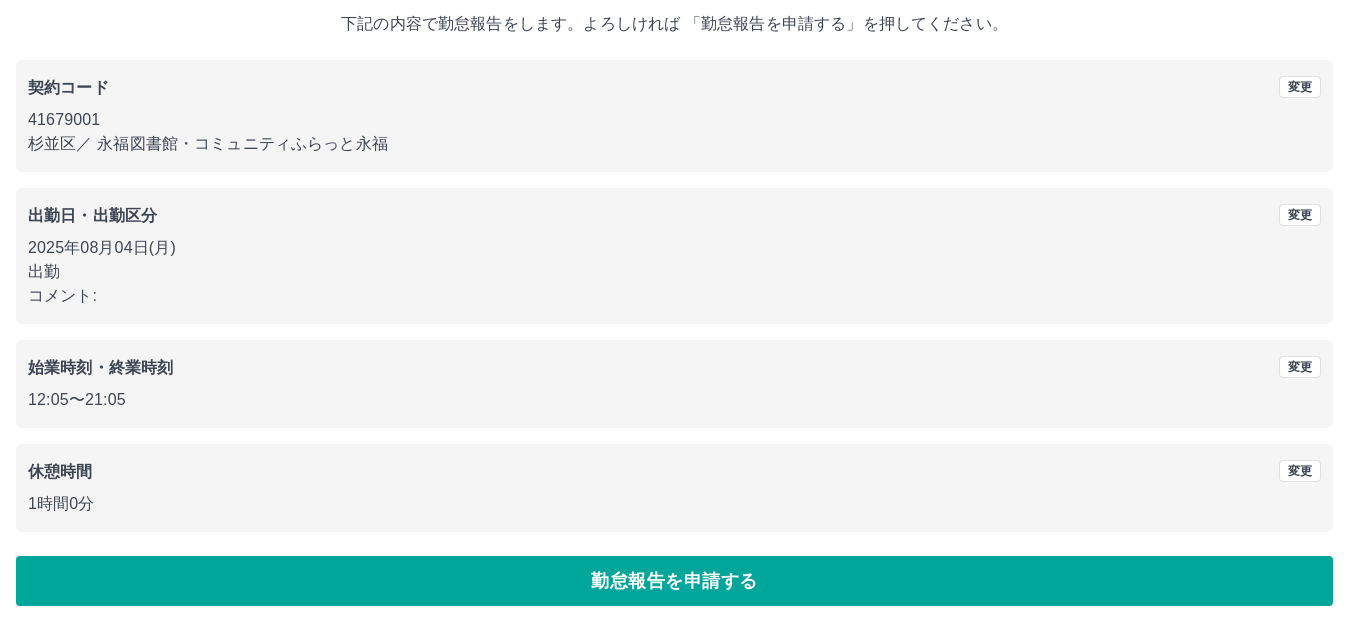 scroll, scrollTop: 124, scrollLeft: 0, axis: vertical 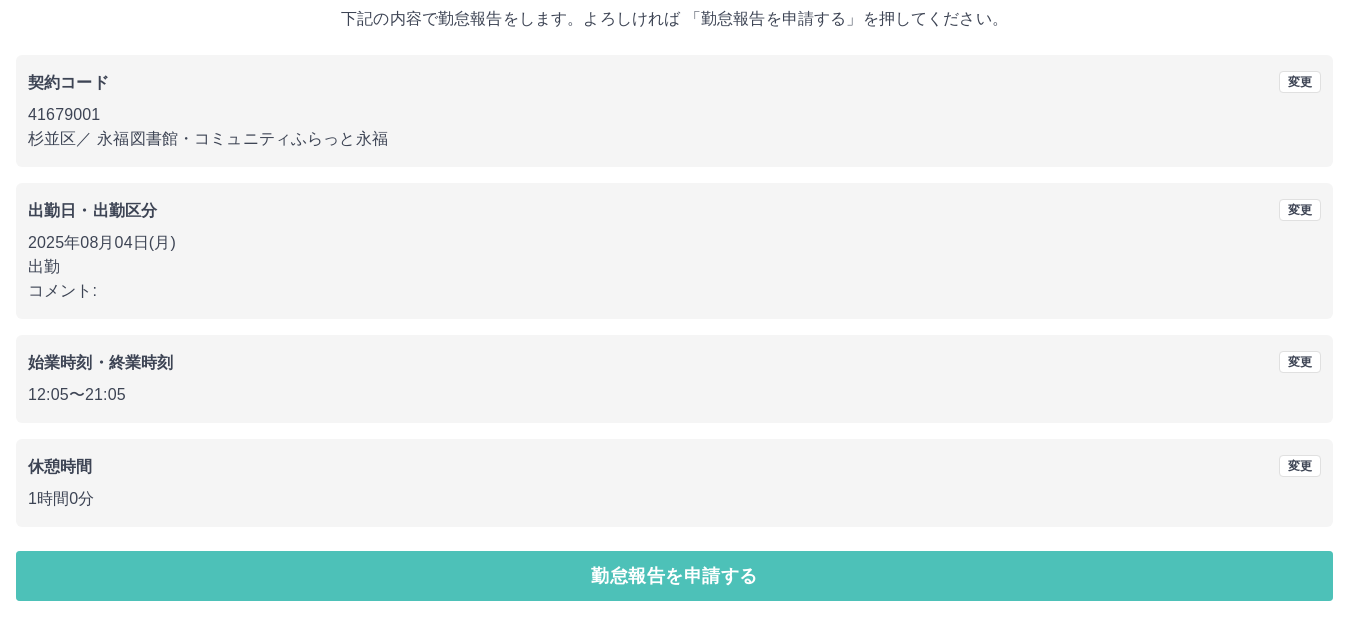 click on "勤怠報告を申請する" at bounding box center [674, 576] 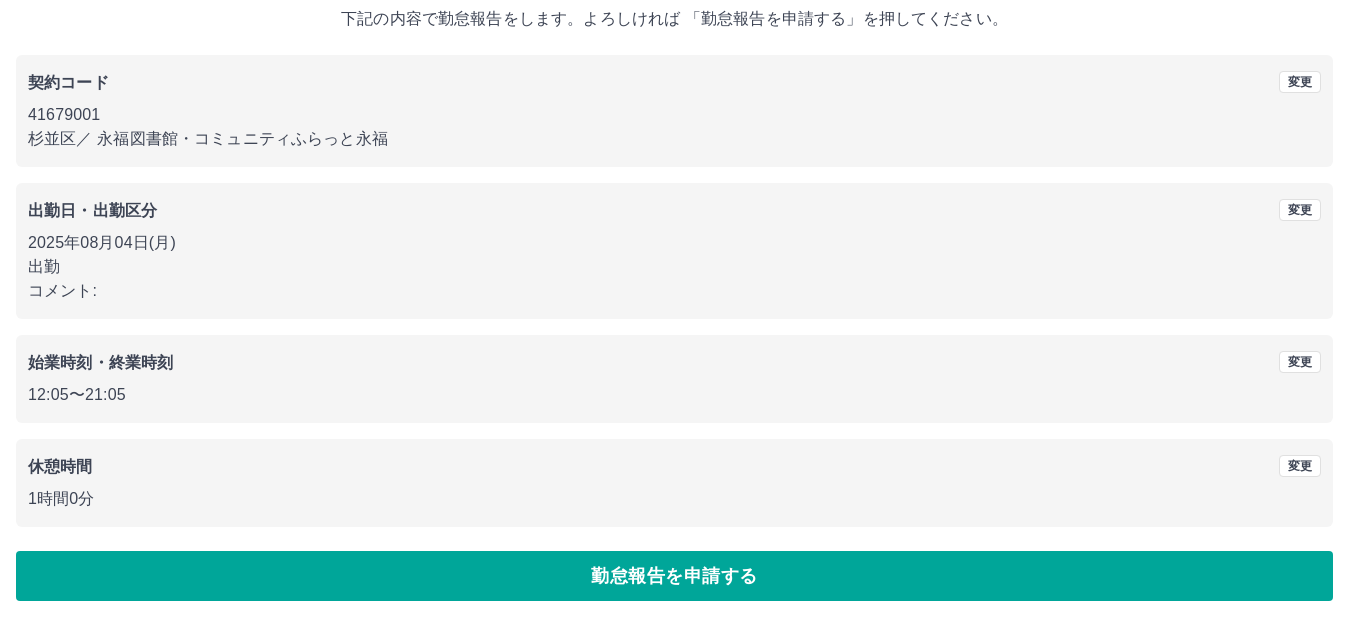 scroll, scrollTop: 0, scrollLeft: 0, axis: both 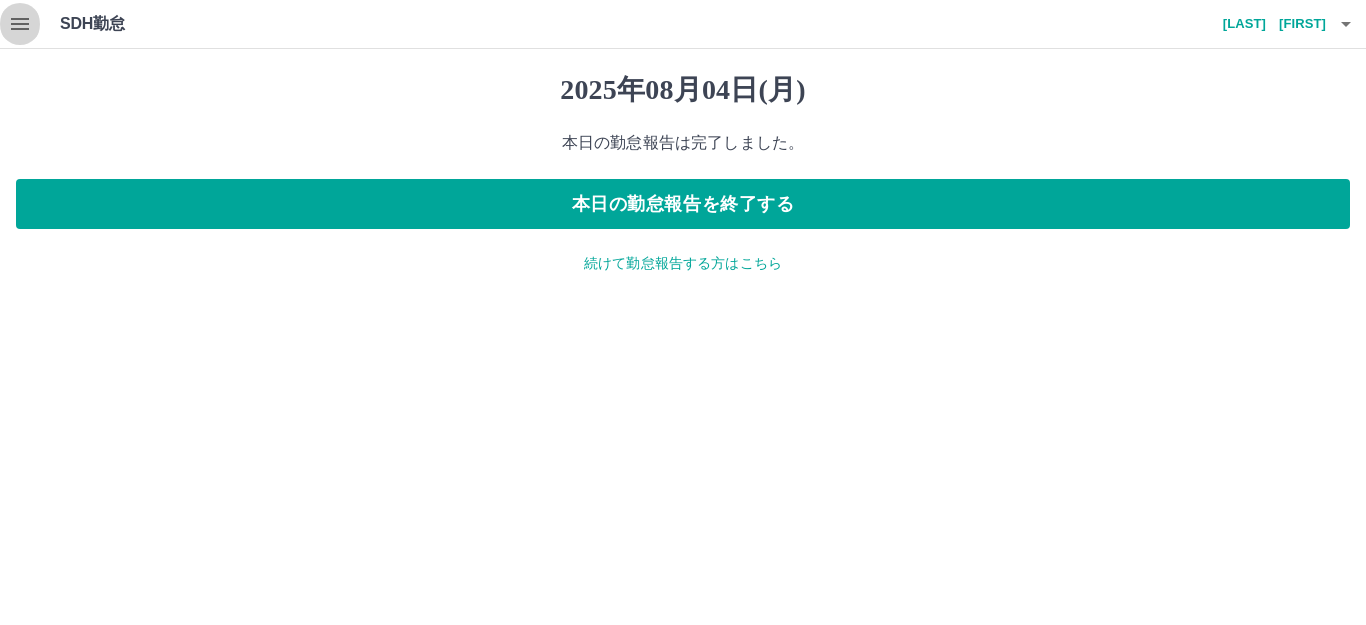 click 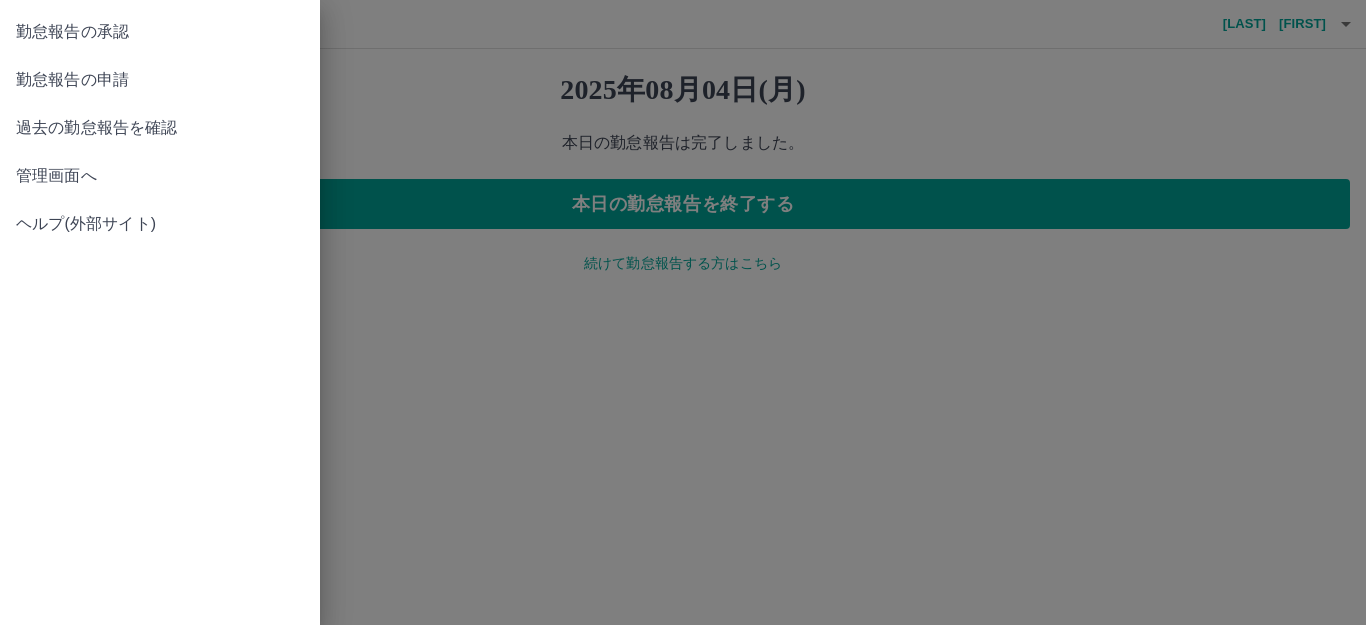 click on "勤怠報告の承認" at bounding box center (160, 32) 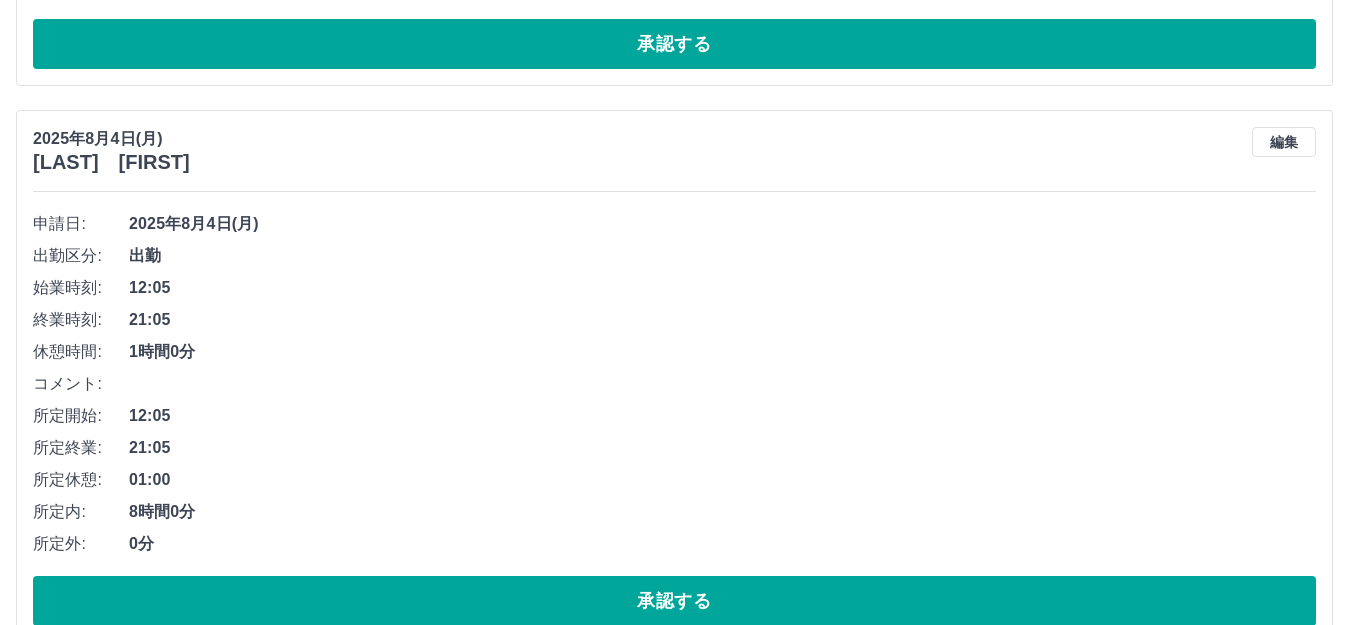 scroll, scrollTop: 4100, scrollLeft: 0, axis: vertical 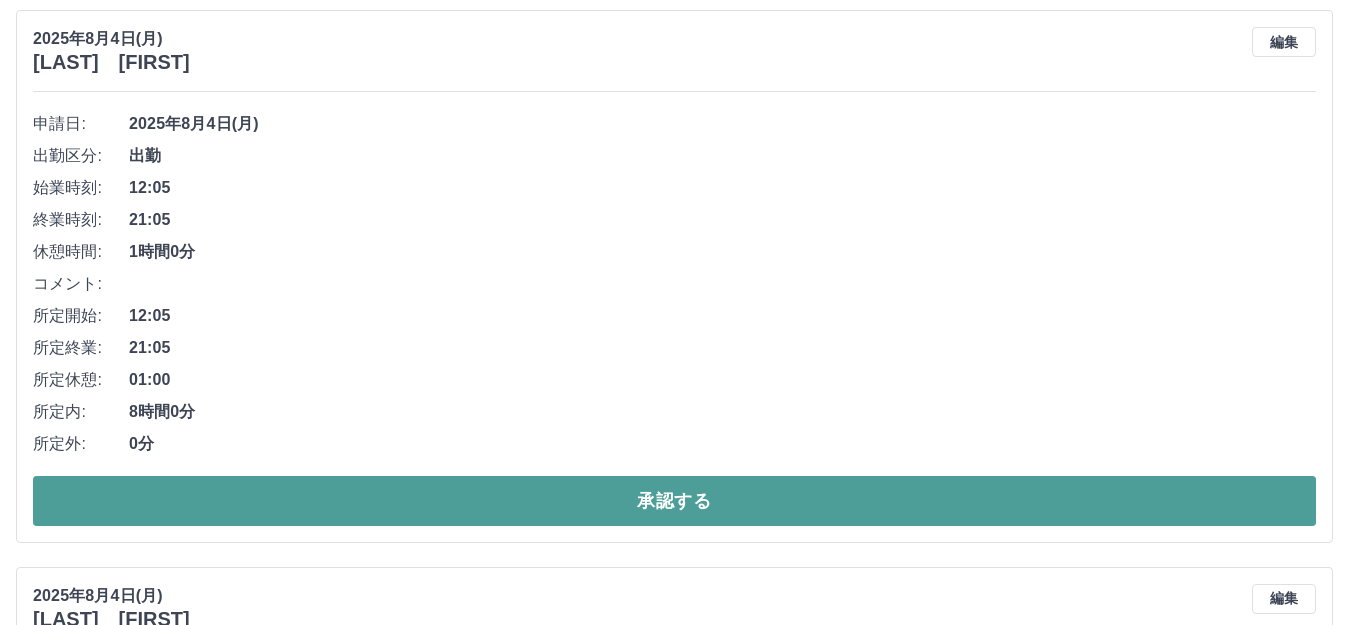 click on "承認する" at bounding box center [674, 501] 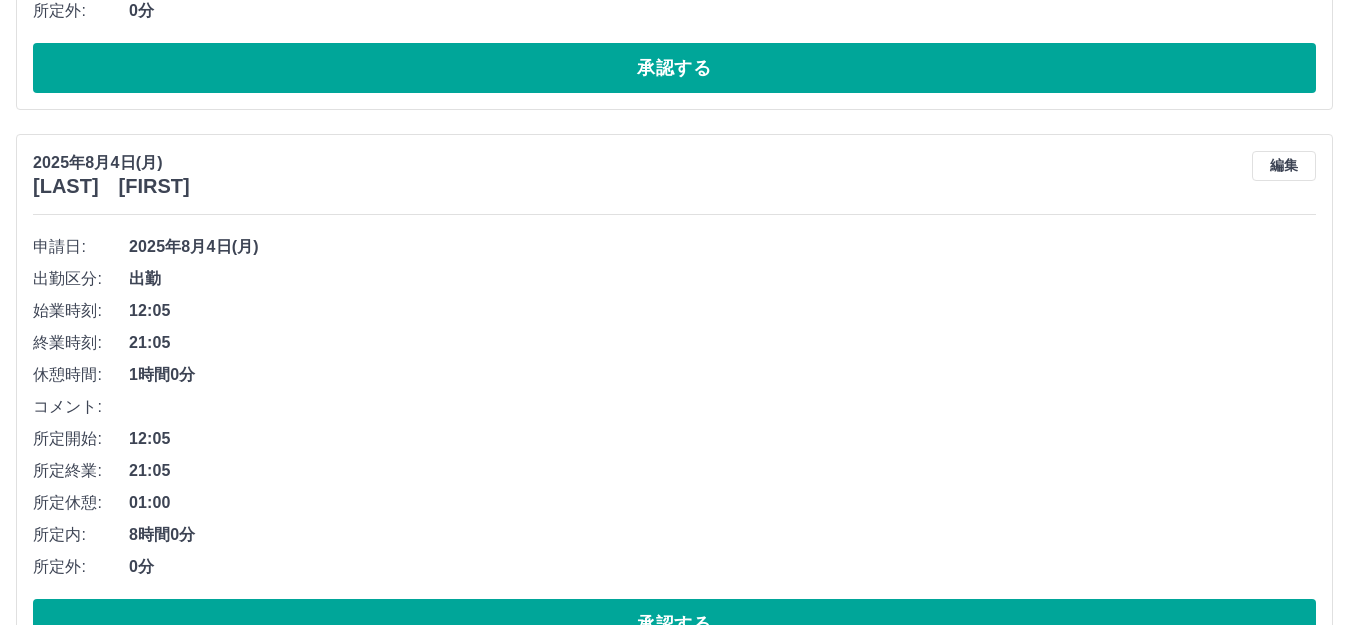 scroll, scrollTop: 4543, scrollLeft: 0, axis: vertical 